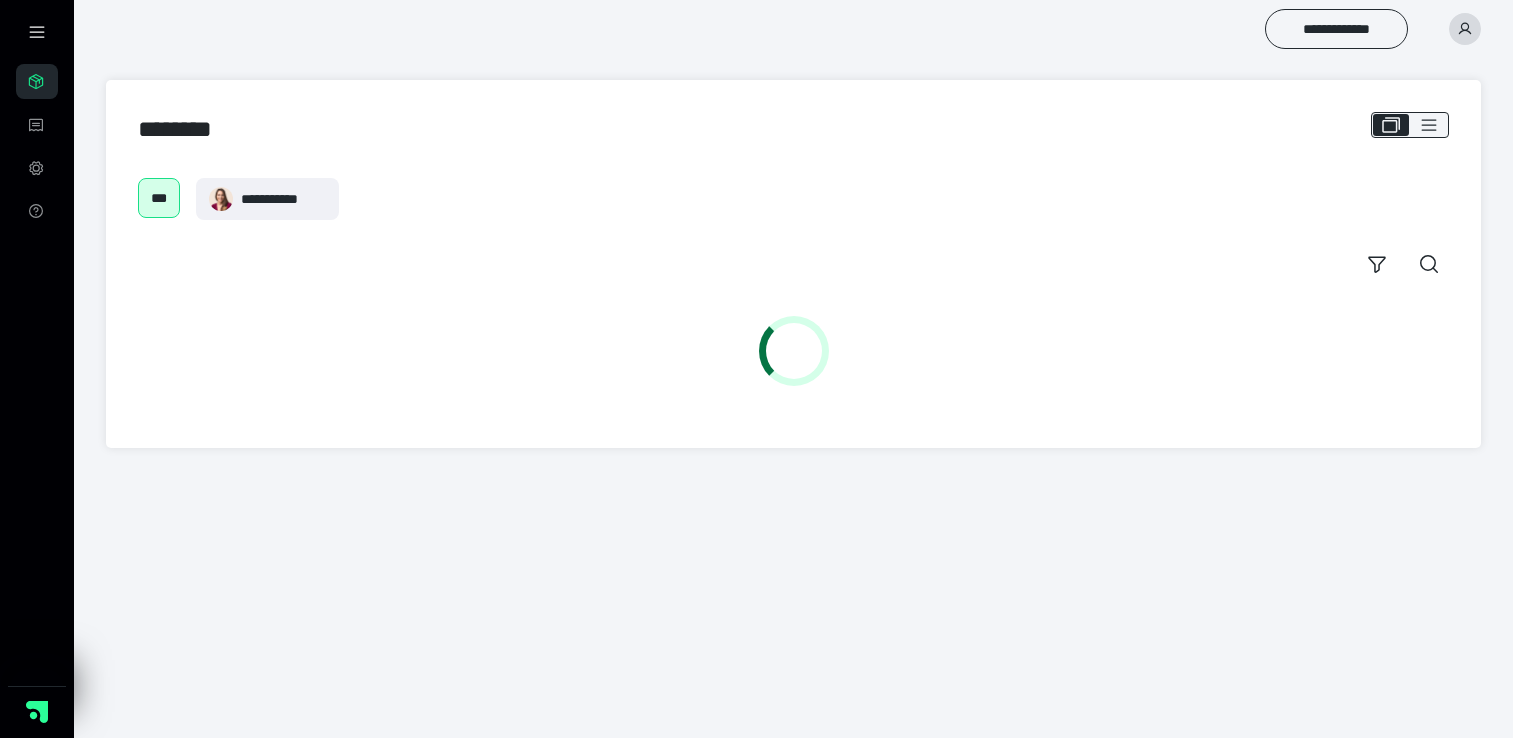 scroll, scrollTop: 0, scrollLeft: 0, axis: both 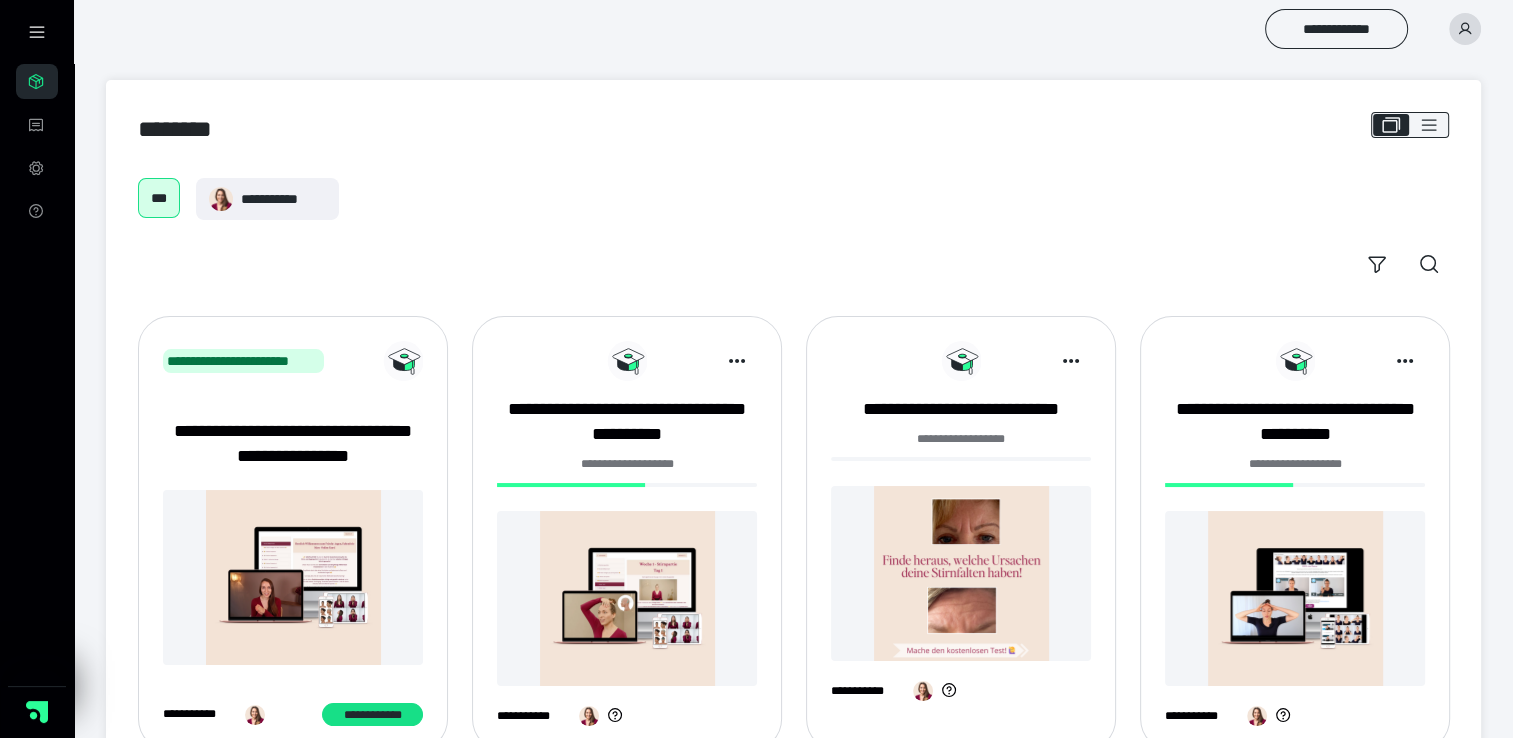 click at bounding box center [627, 598] 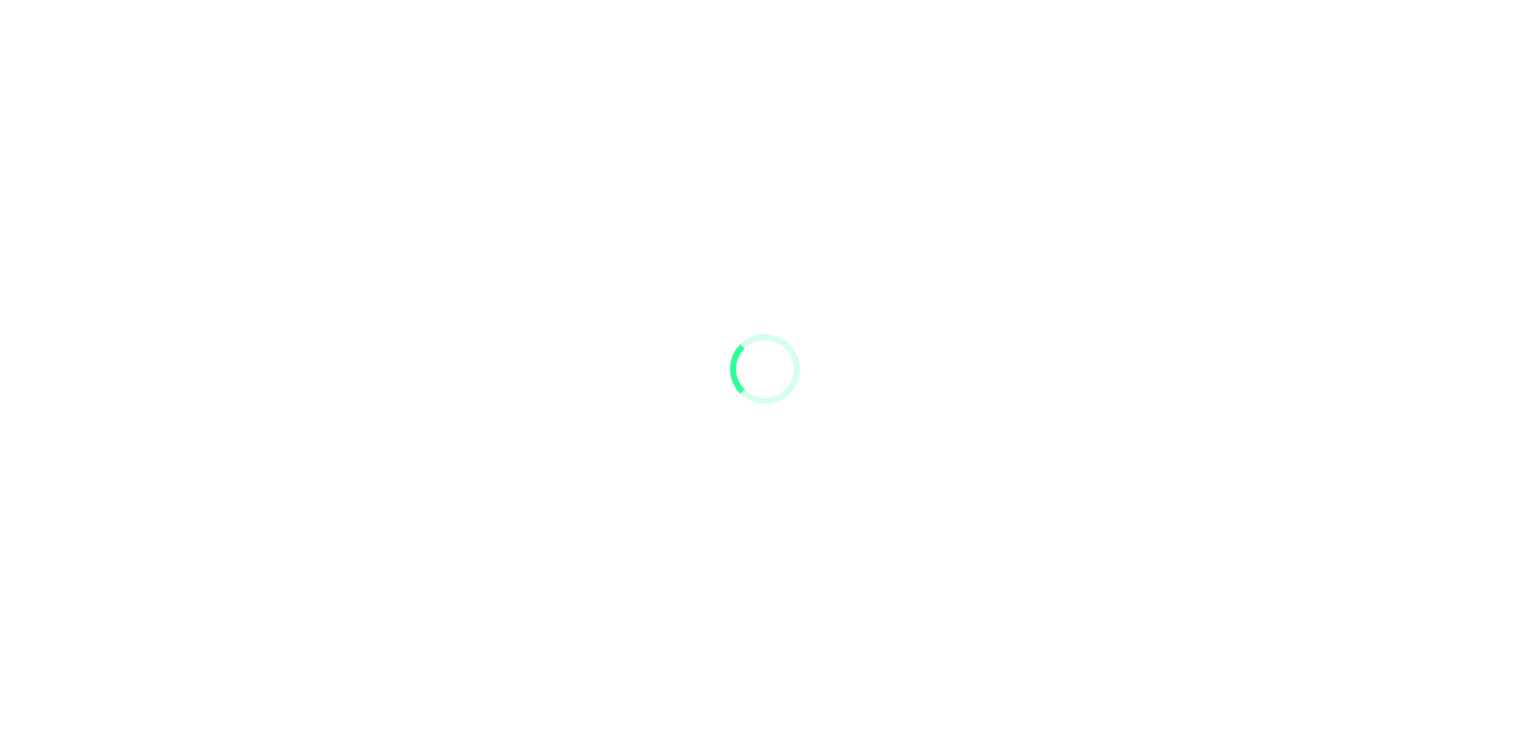 scroll, scrollTop: 0, scrollLeft: 0, axis: both 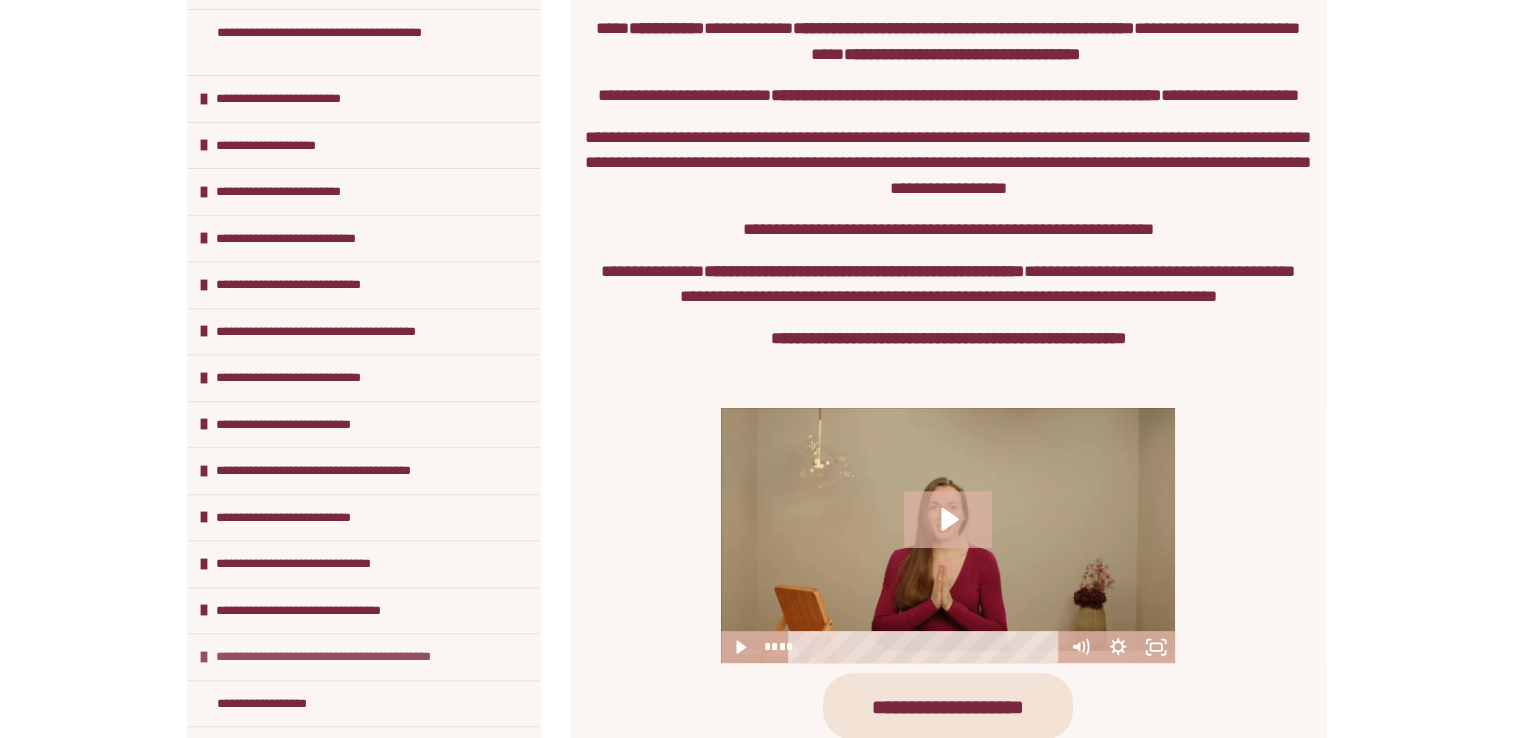 click on "**********" at bounding box center (341, 657) 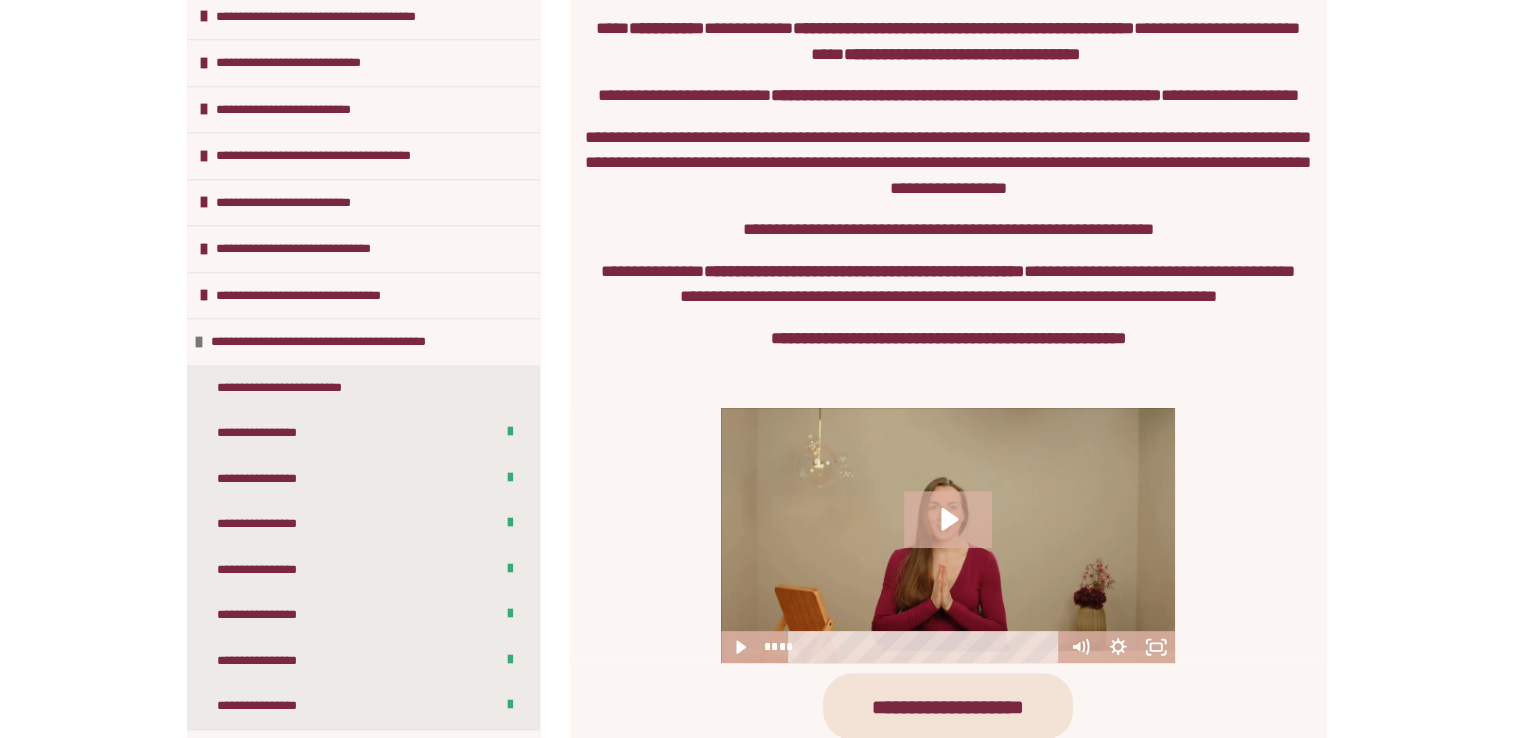 scroll, scrollTop: 1129, scrollLeft: 0, axis: vertical 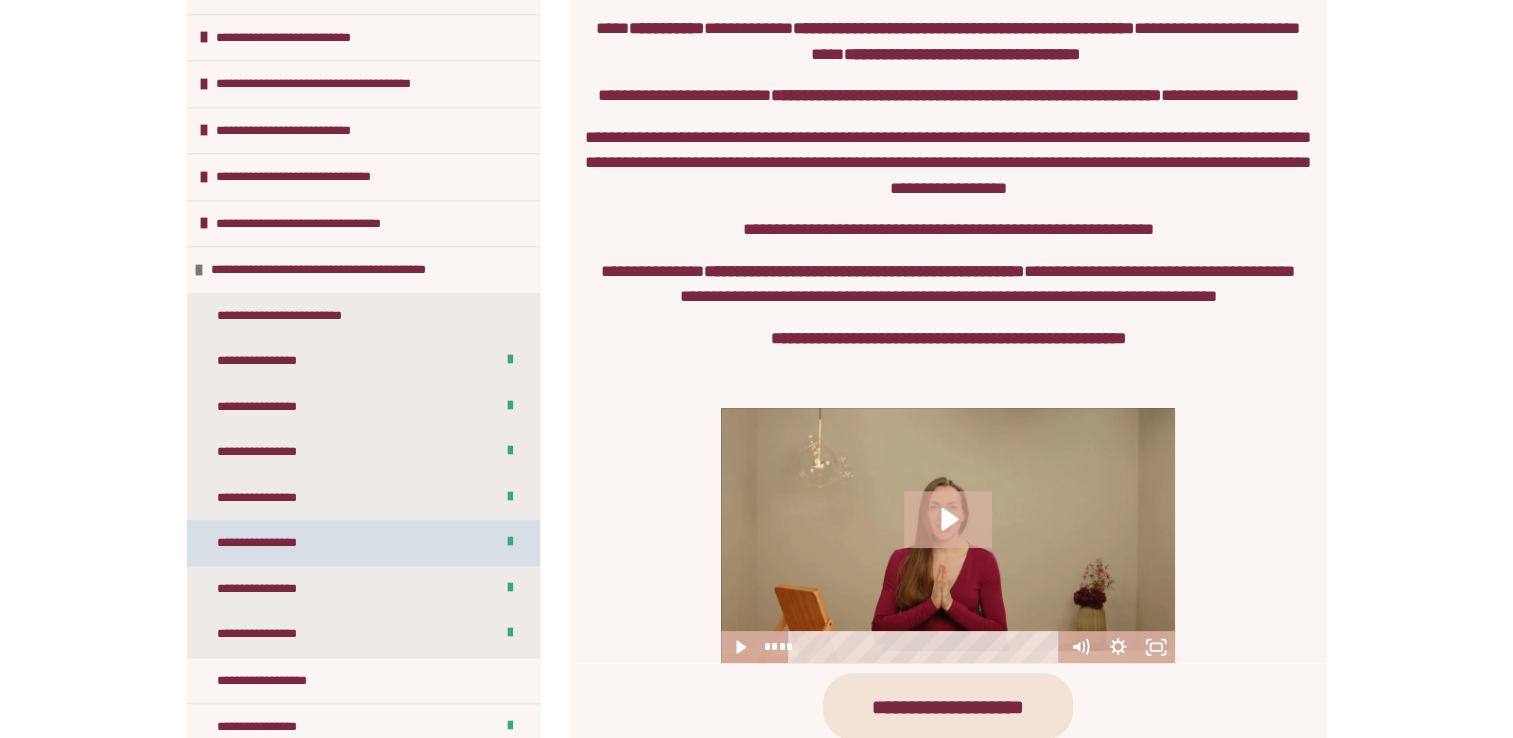 click on "**********" at bounding box center [268, 543] 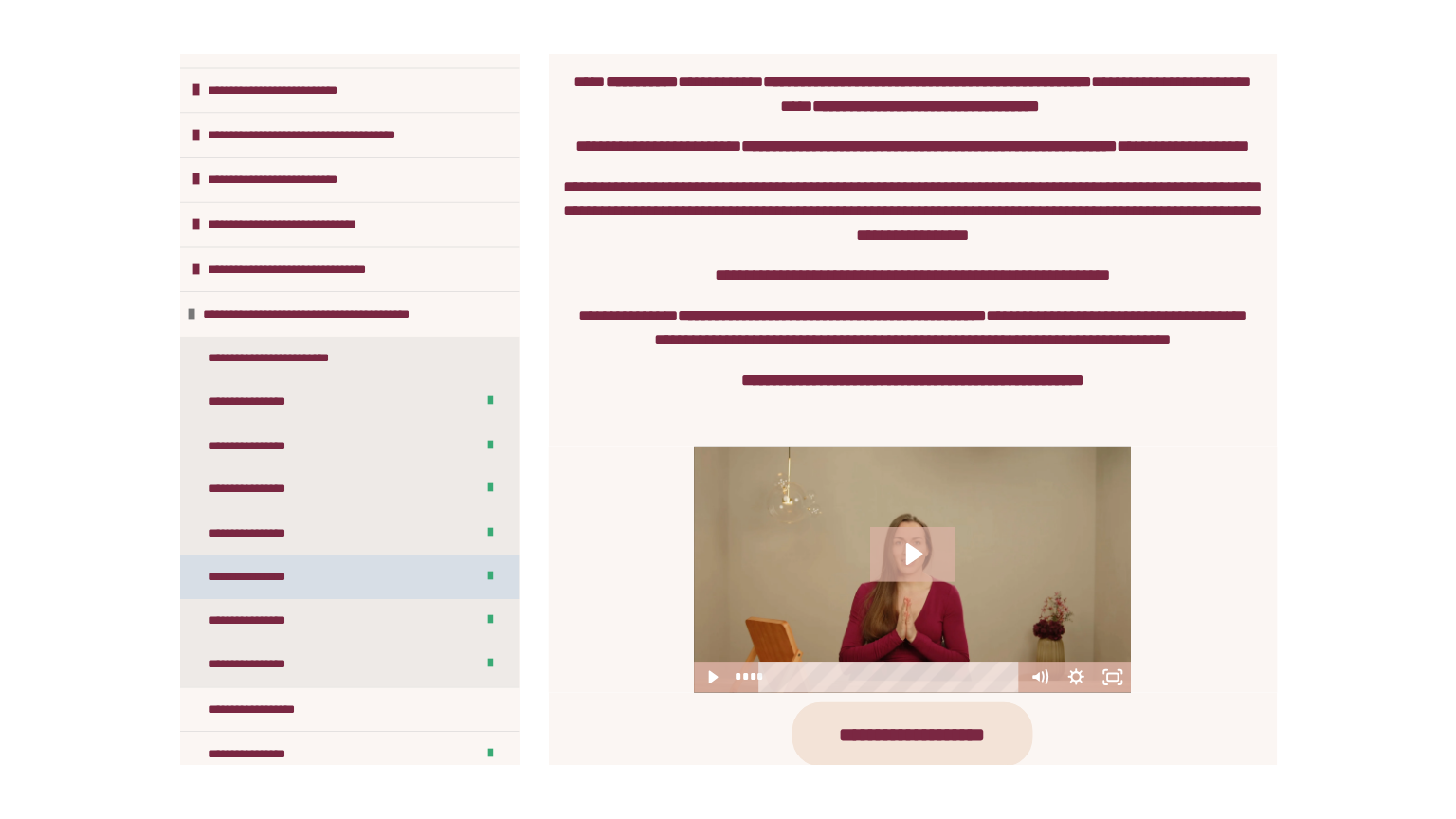 scroll, scrollTop: 292, scrollLeft: 0, axis: vertical 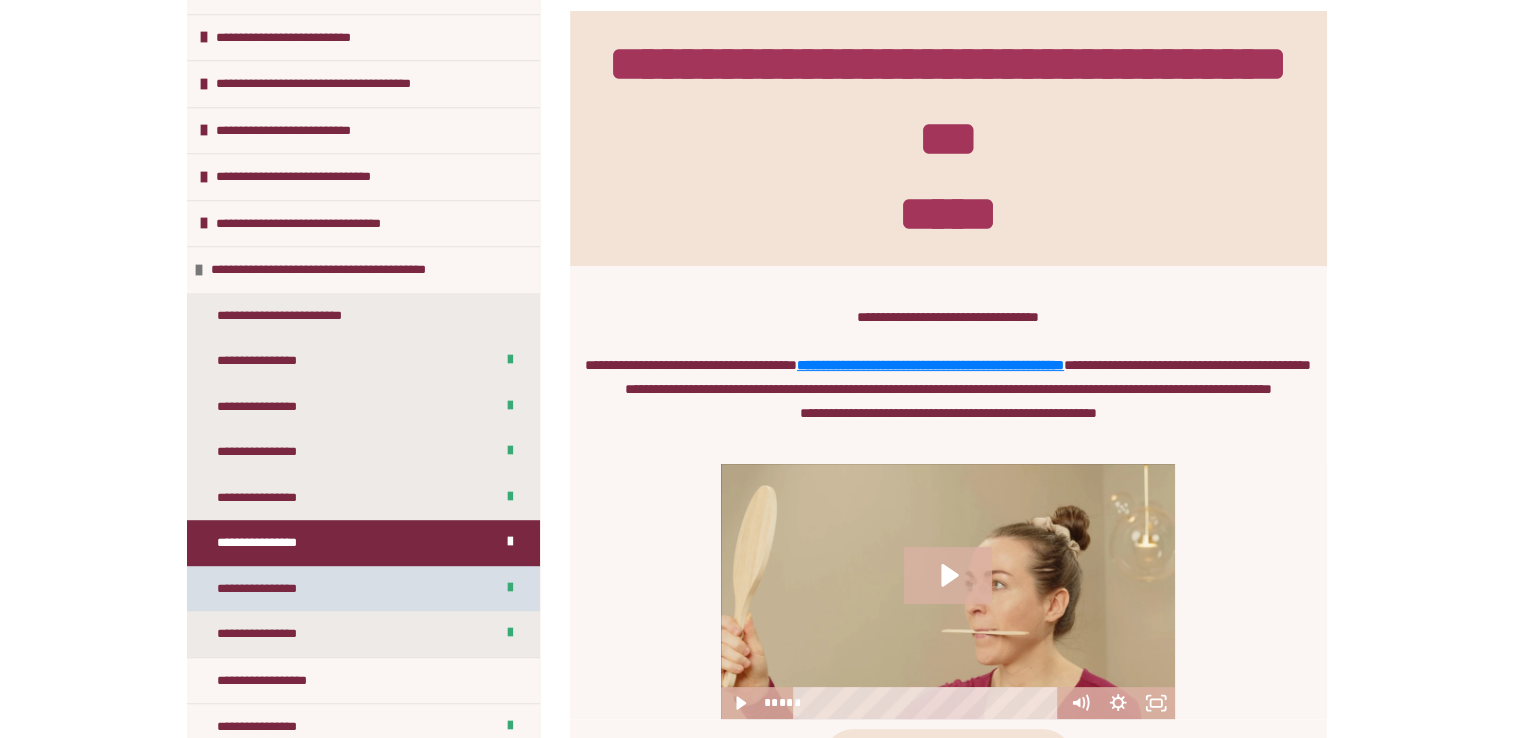 click on "**********" at bounding box center [268, 589] 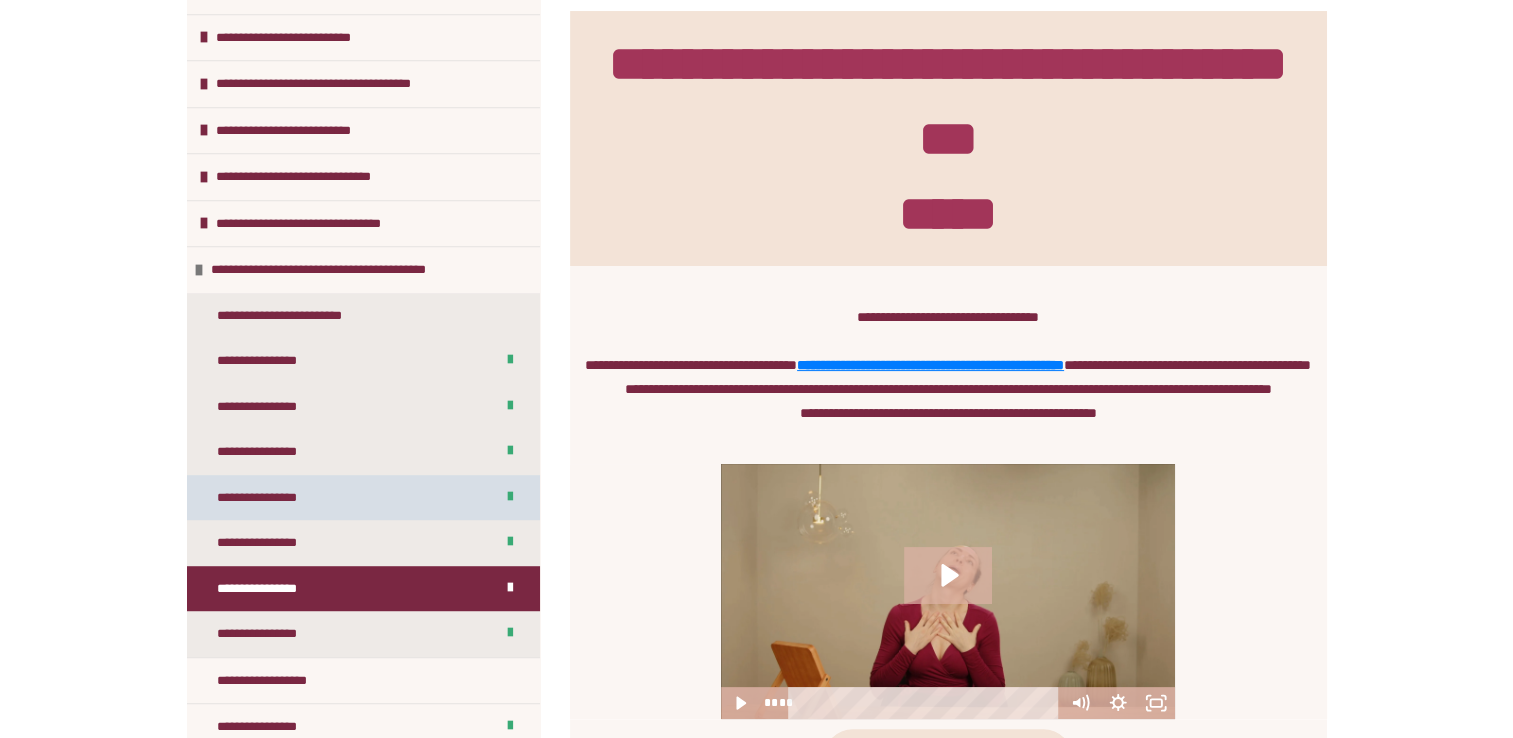 click on "**********" at bounding box center [268, 498] 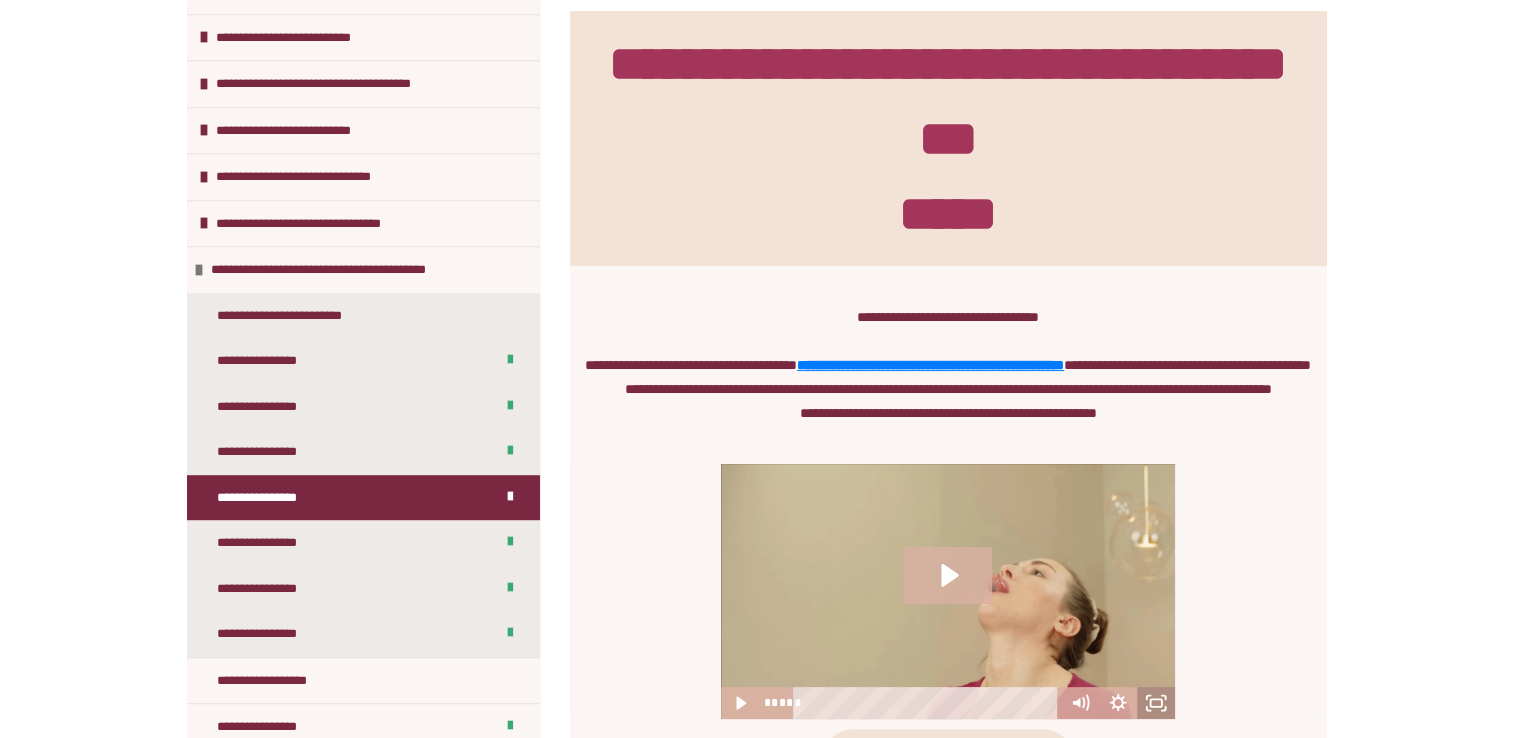 click 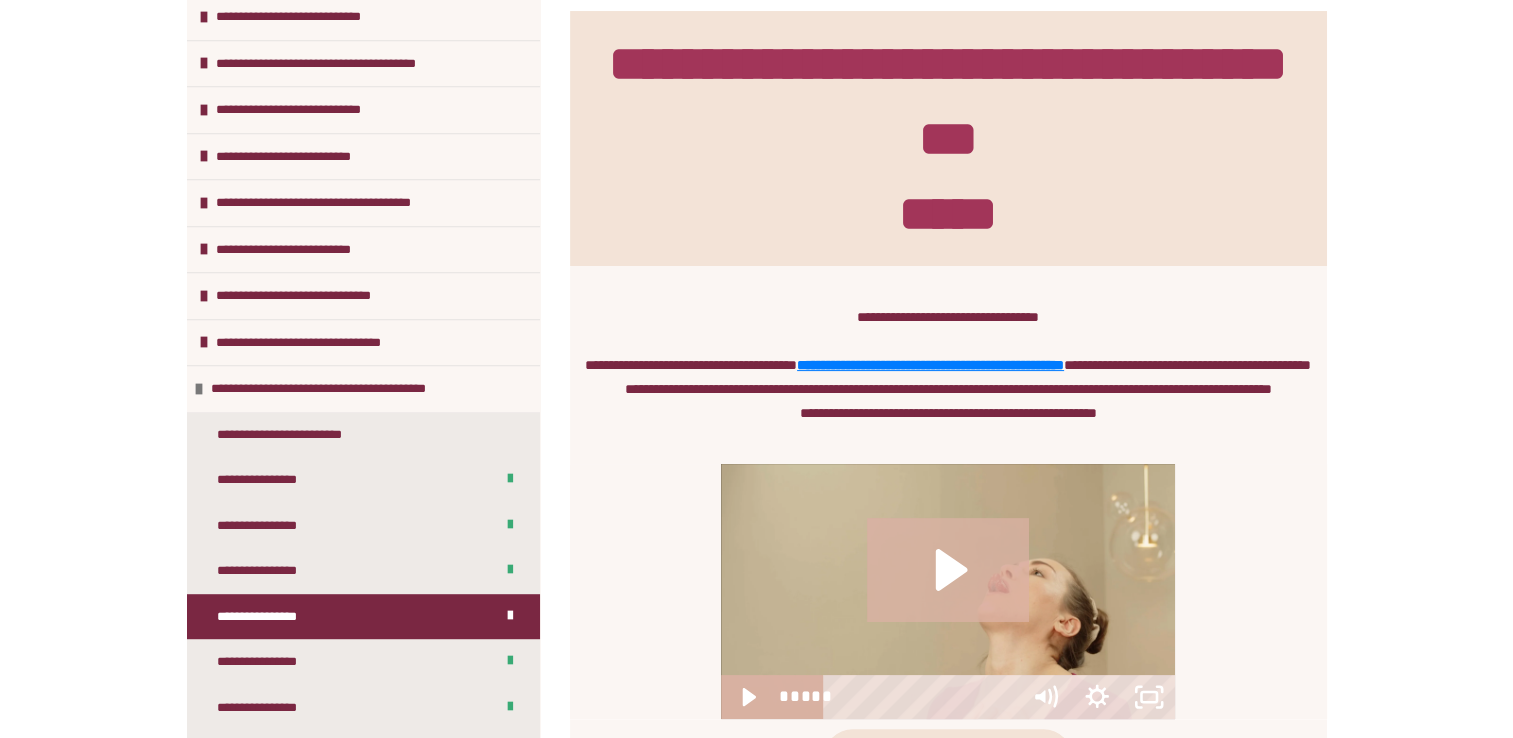 scroll, scrollTop: 1004, scrollLeft: 0, axis: vertical 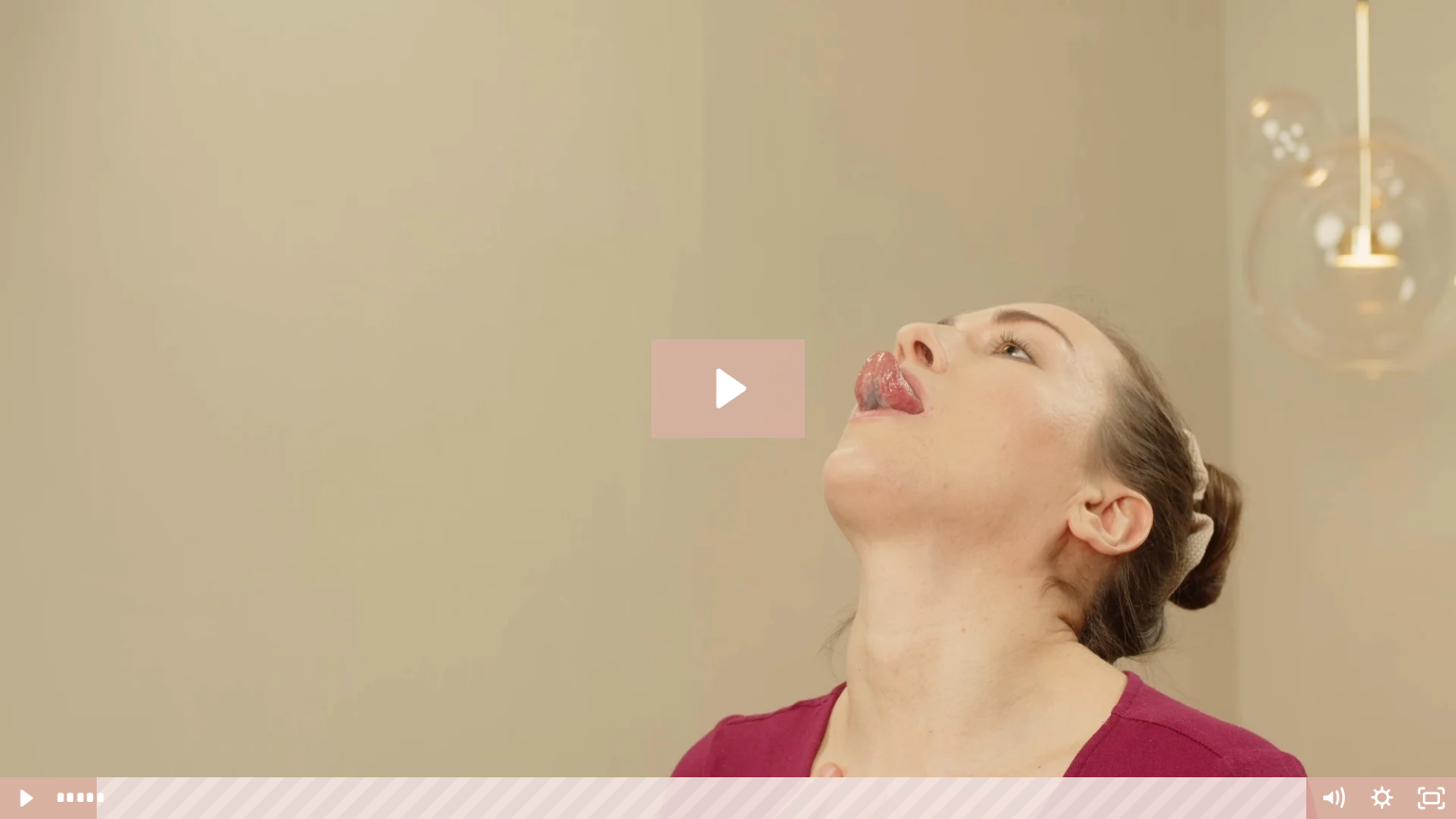 click at bounding box center [728, 410] 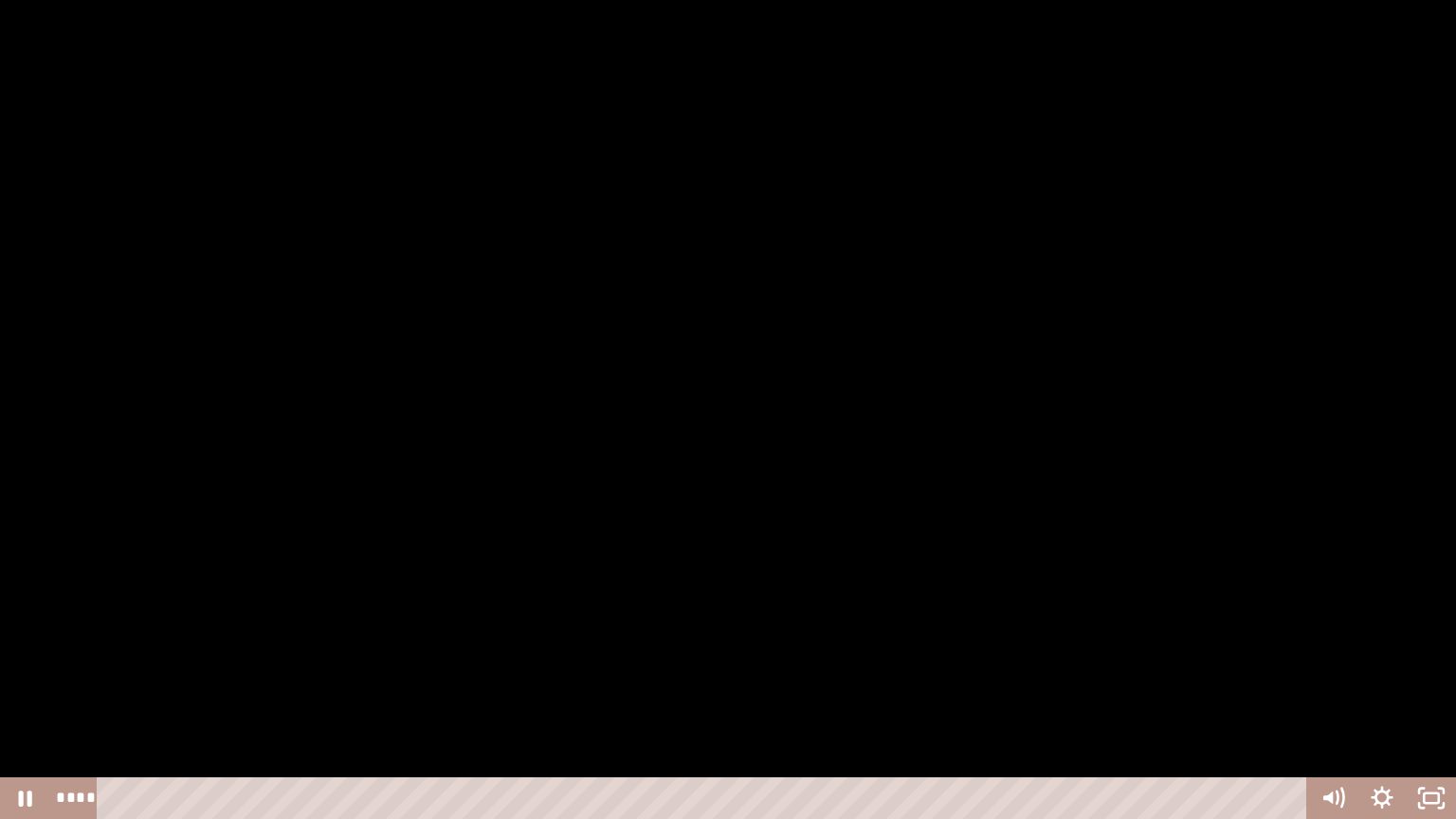 click at bounding box center (728, 410) 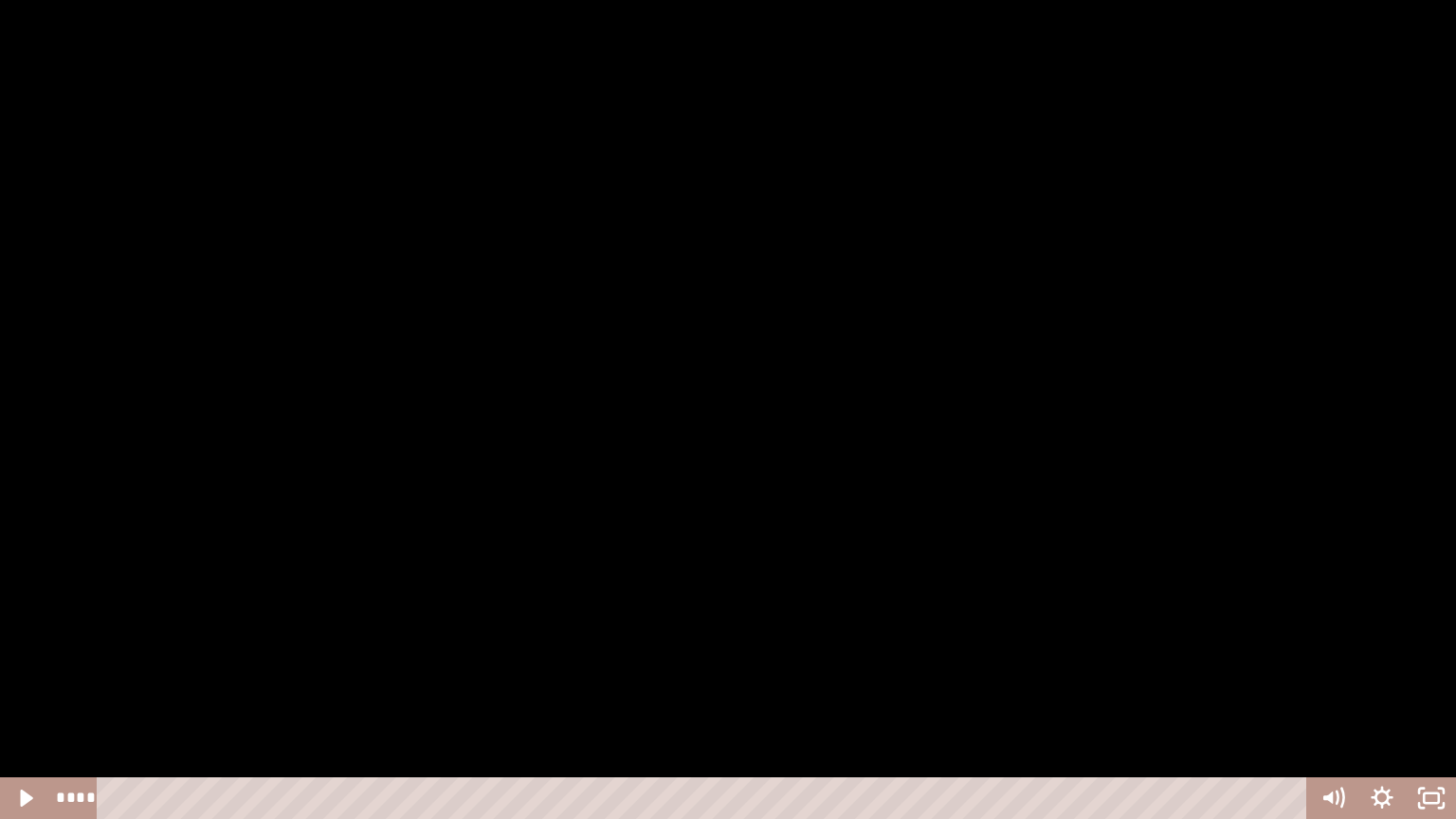 click at bounding box center (728, 410) 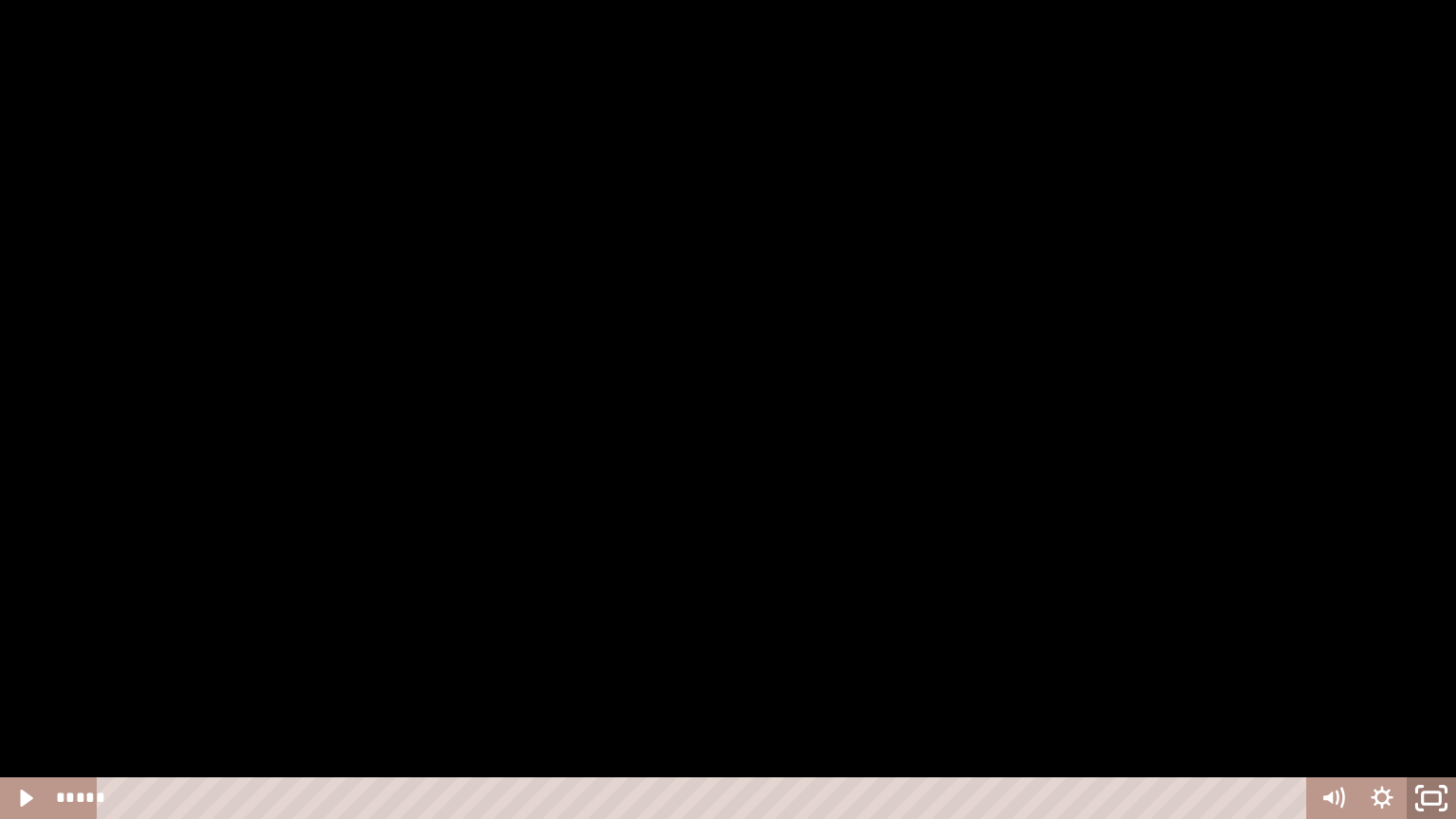 click 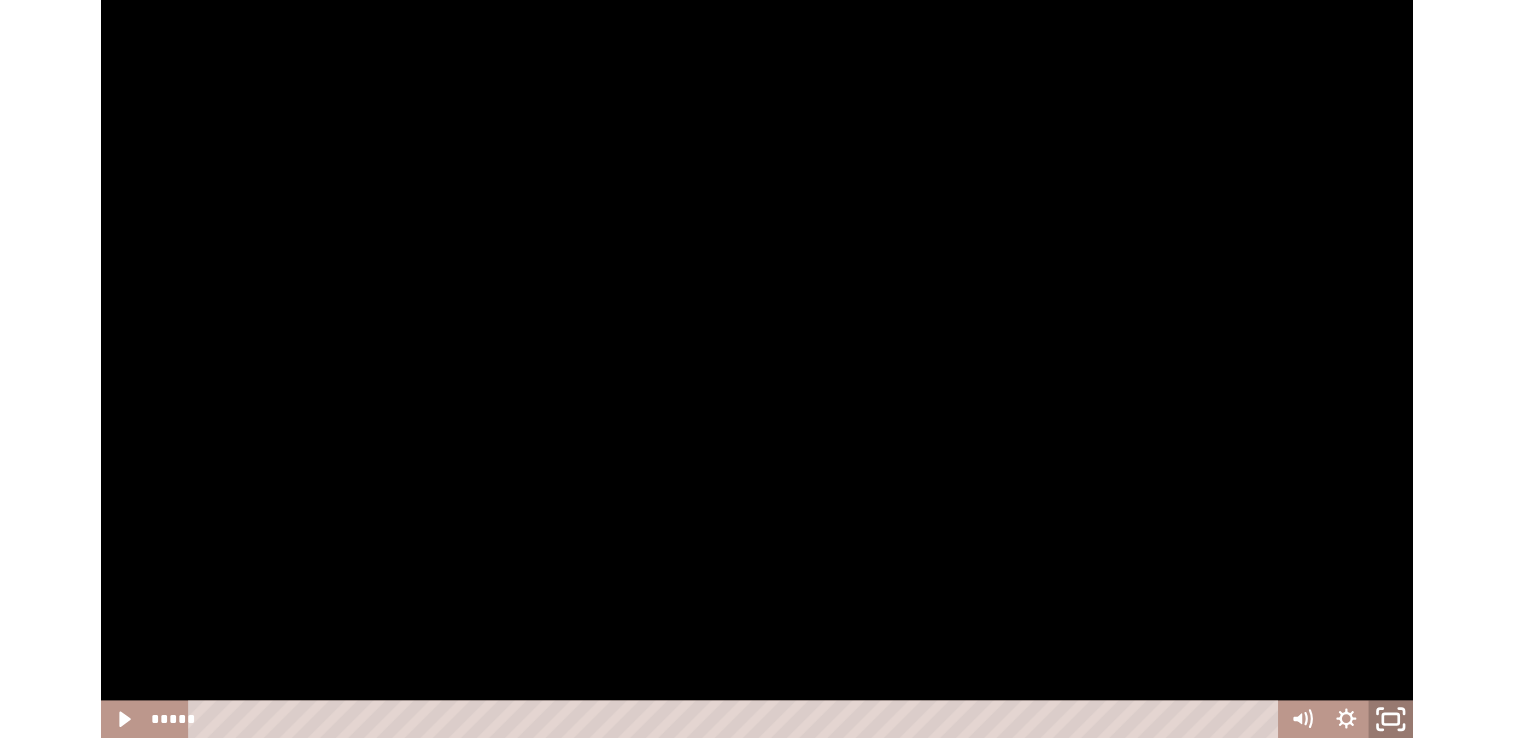scroll, scrollTop: 1129, scrollLeft: 0, axis: vertical 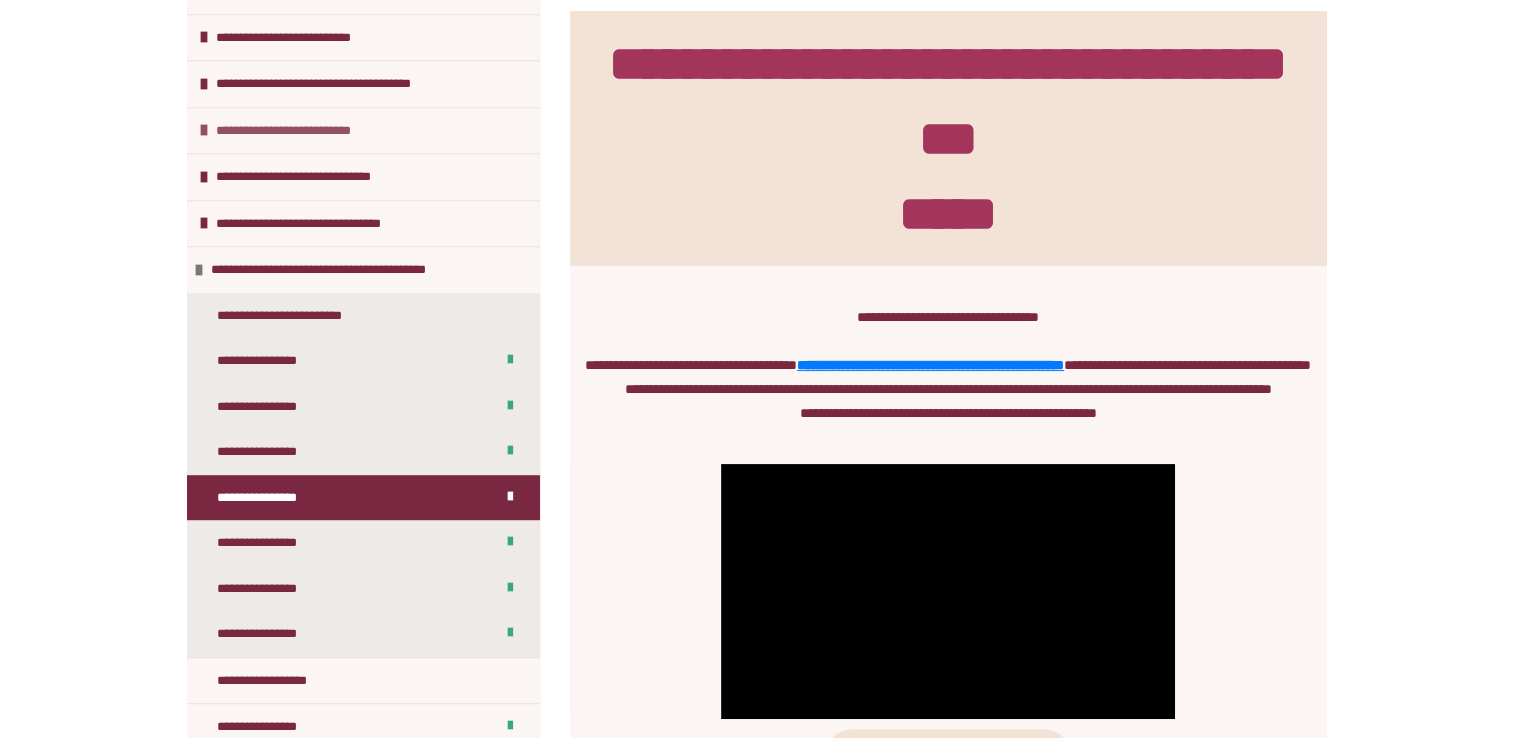 click on "**********" at bounding box center (304, 131) 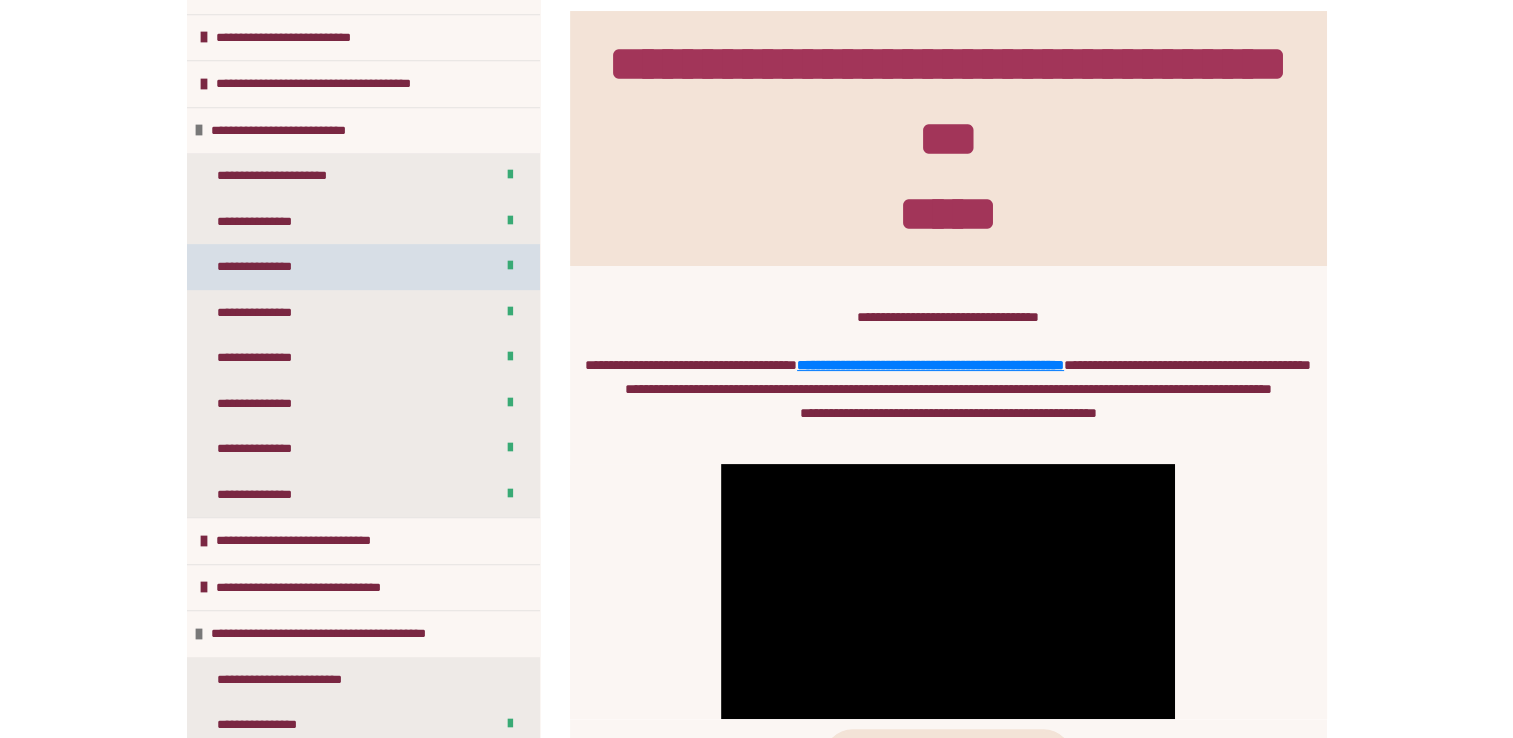 click on "**********" at bounding box center (264, 267) 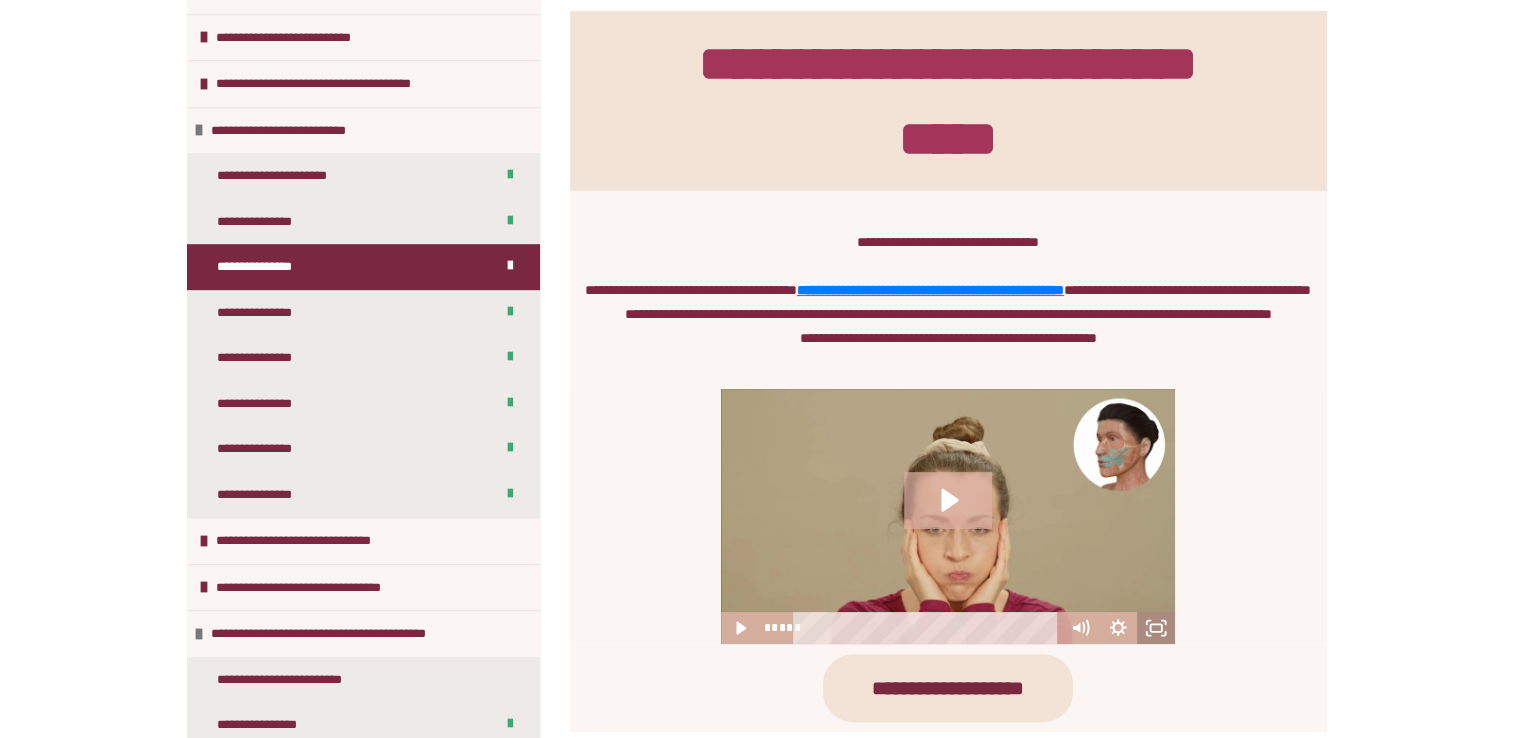 click 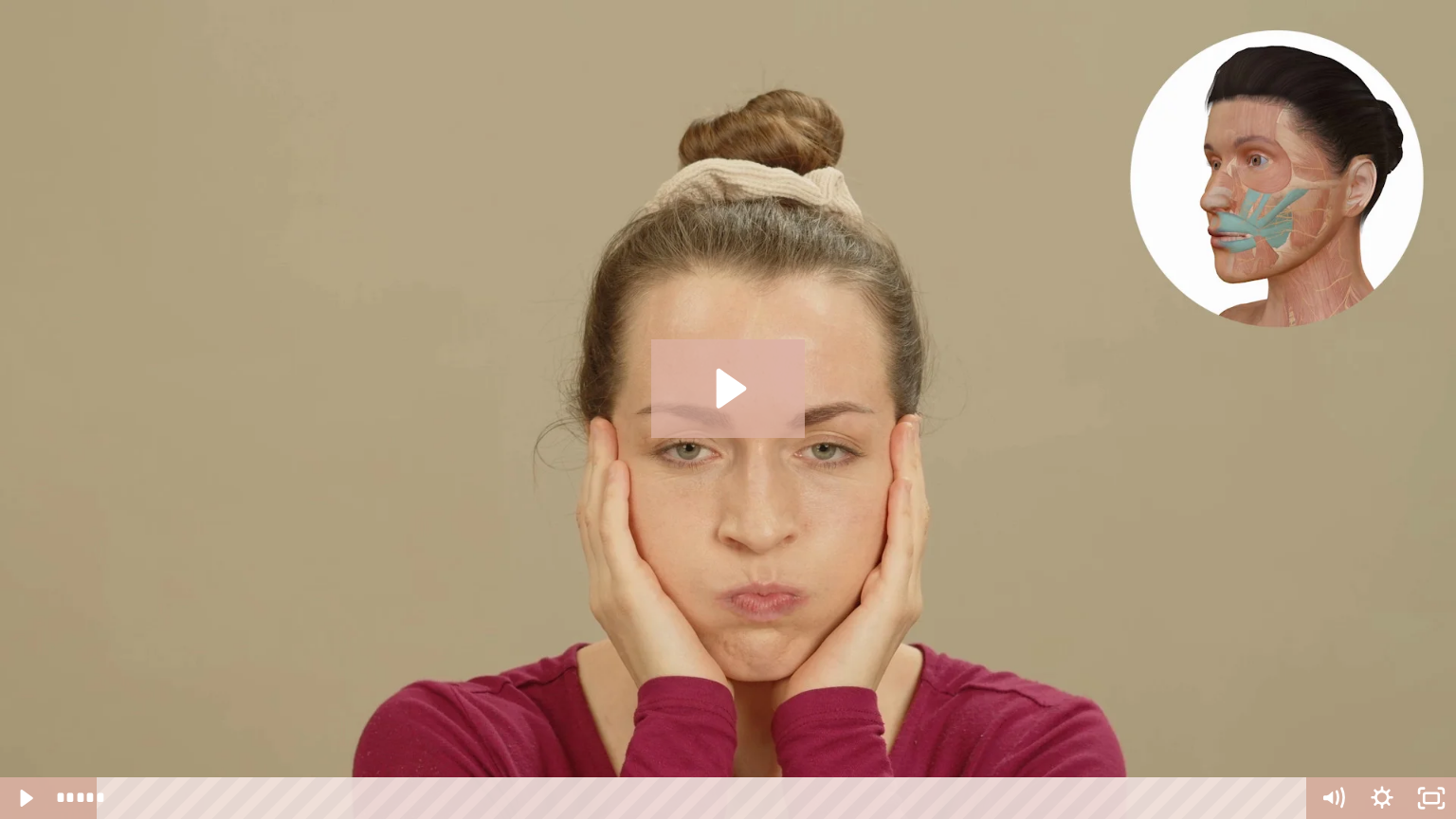 click at bounding box center [728, 410] 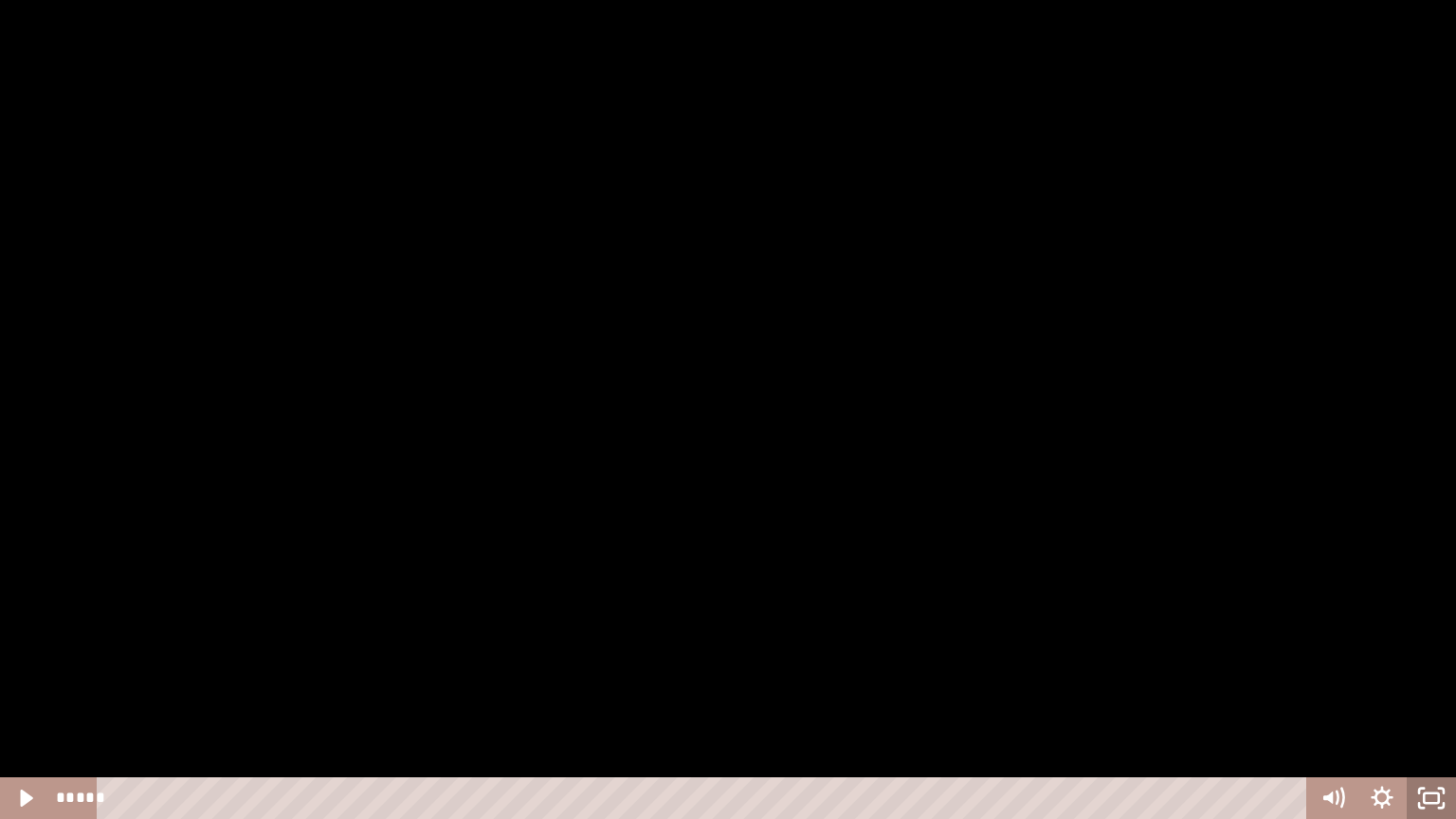 click 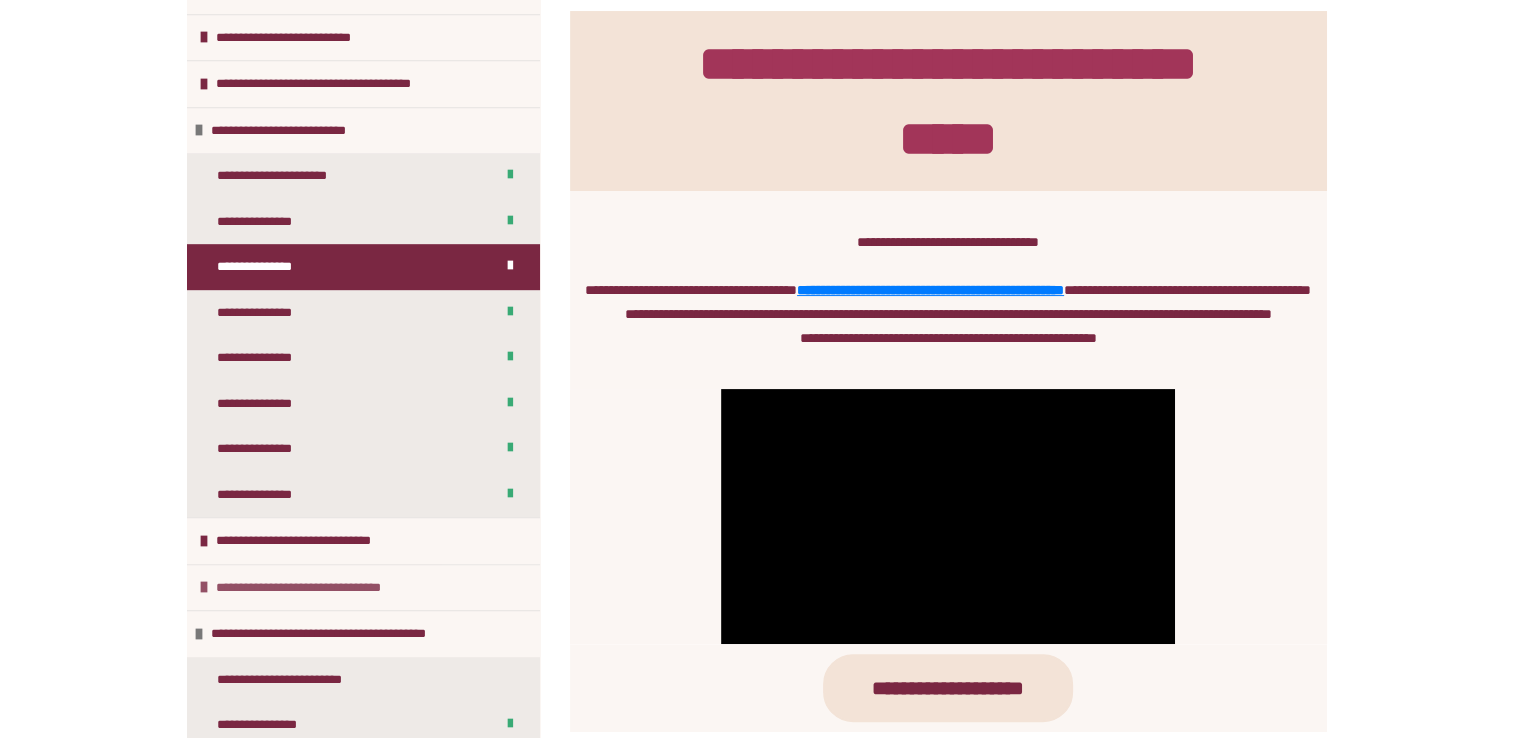 click on "**********" at bounding box center [316, 588] 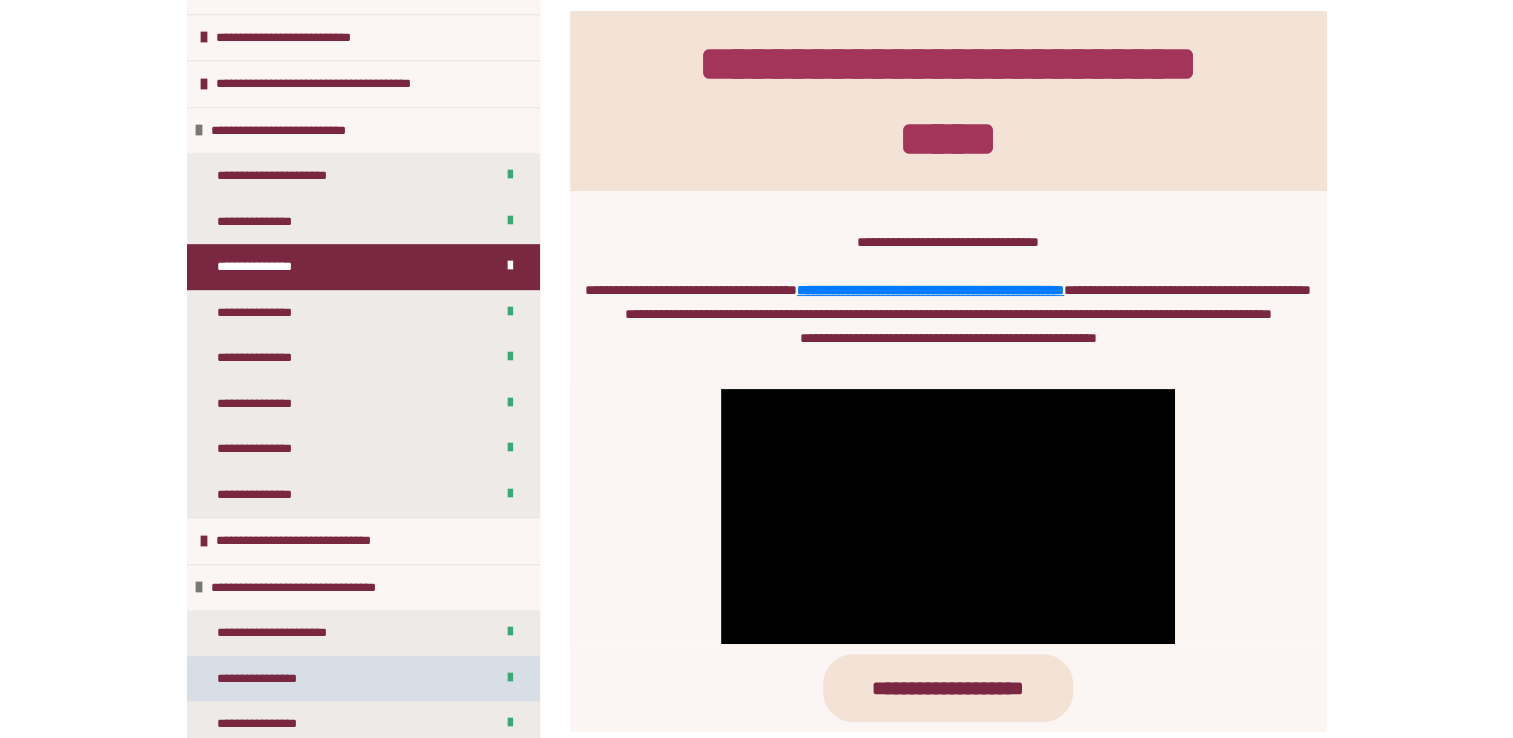 click on "**********" at bounding box center (268, 679) 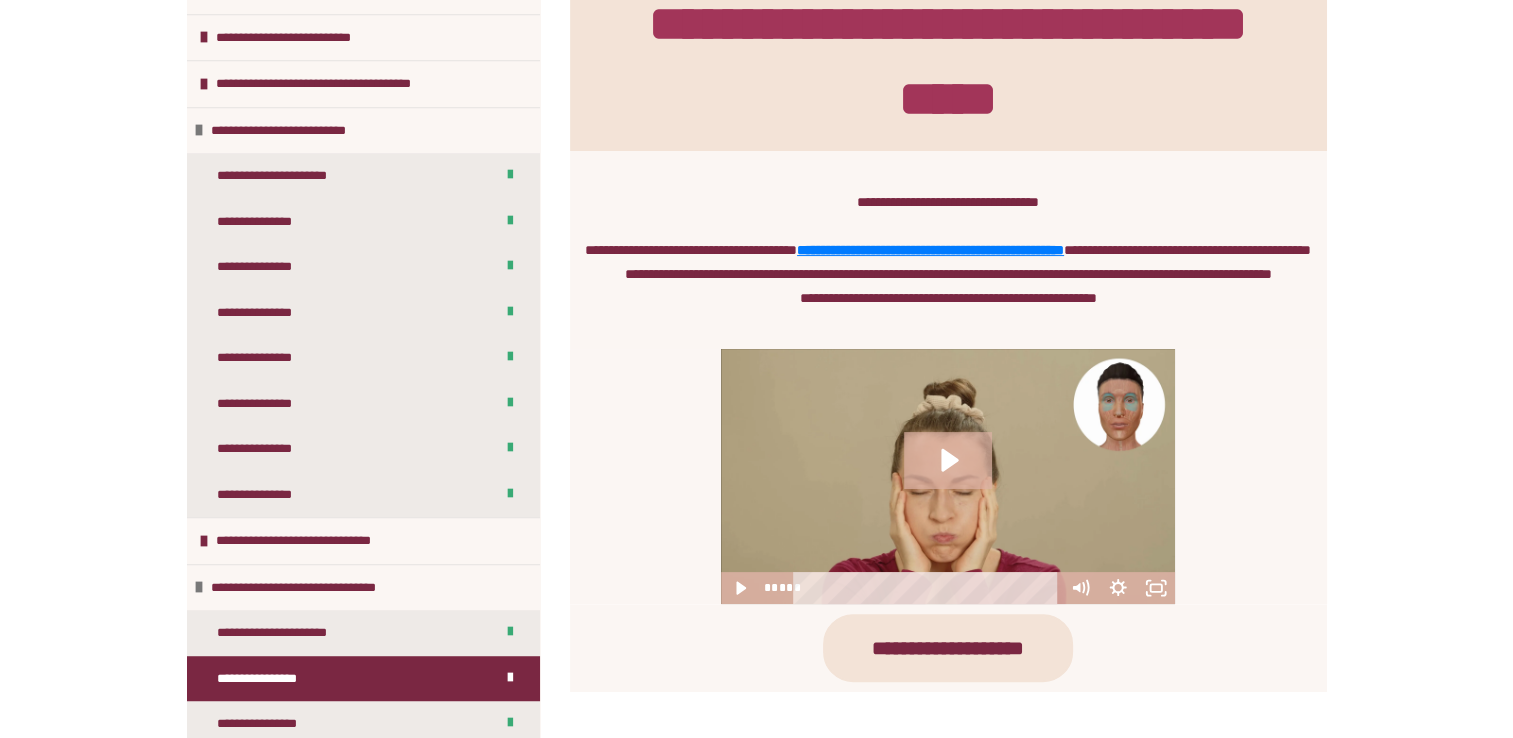 scroll, scrollTop: 355, scrollLeft: 0, axis: vertical 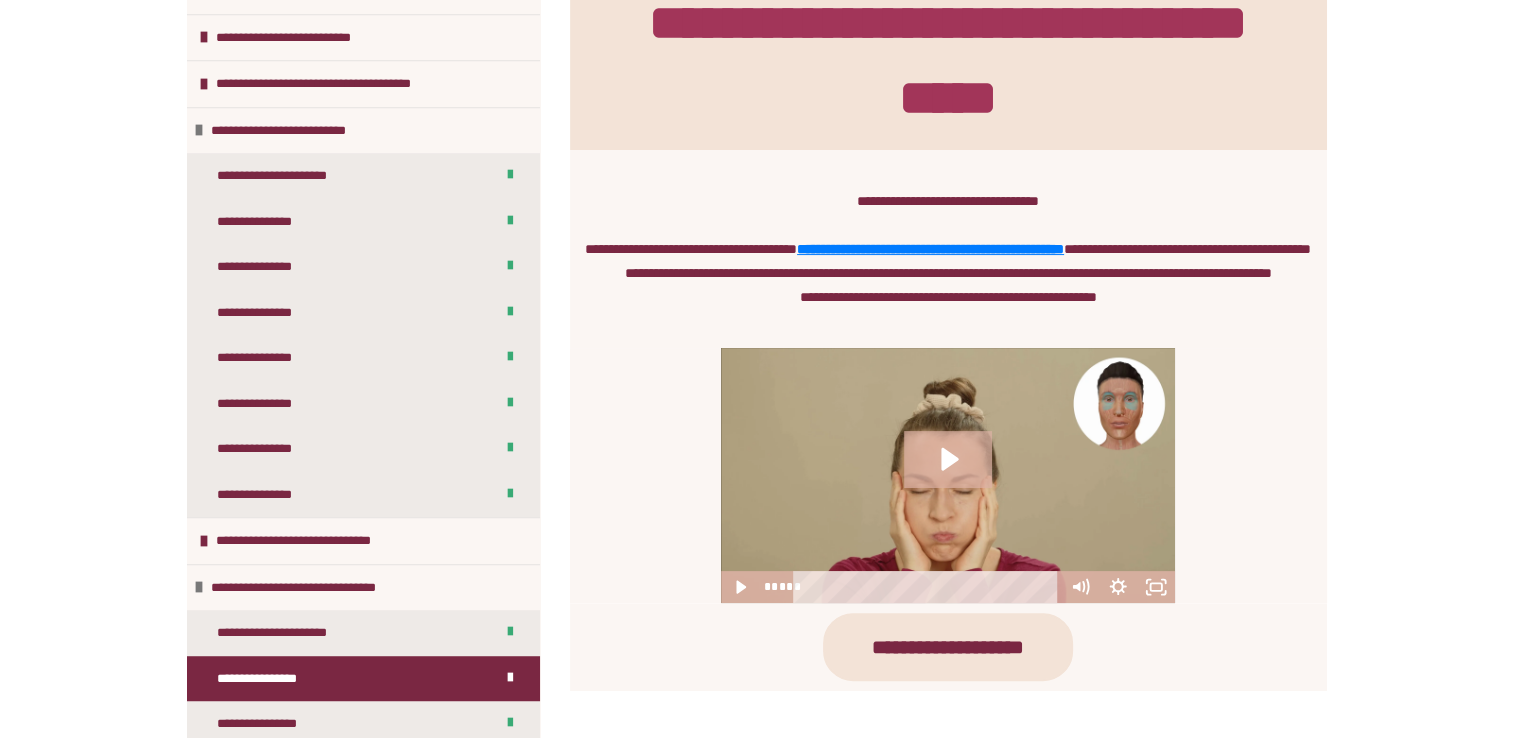 drag, startPoint x: 1508, startPoint y: 327, endPoint x: 878, endPoint y: 468, distance: 645.58575 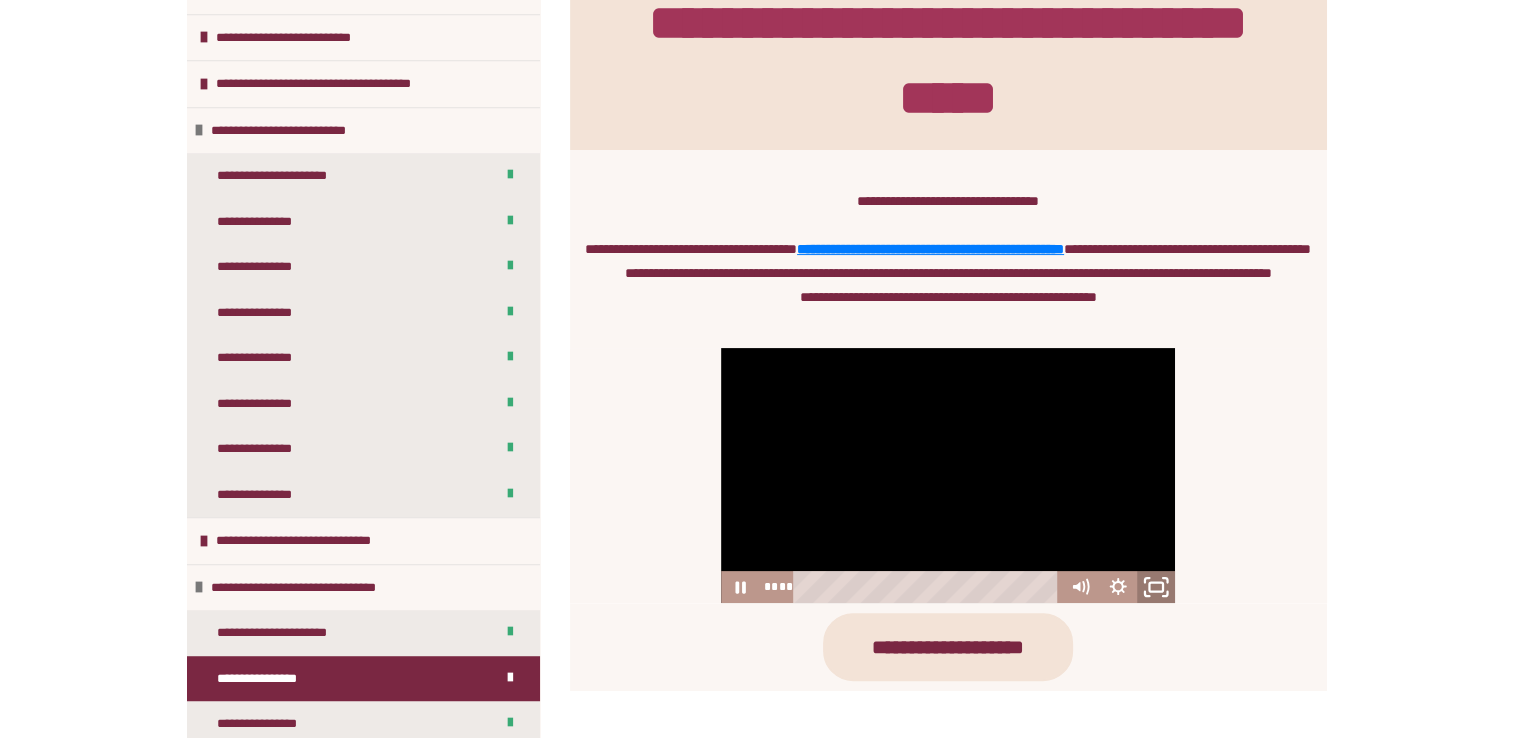click 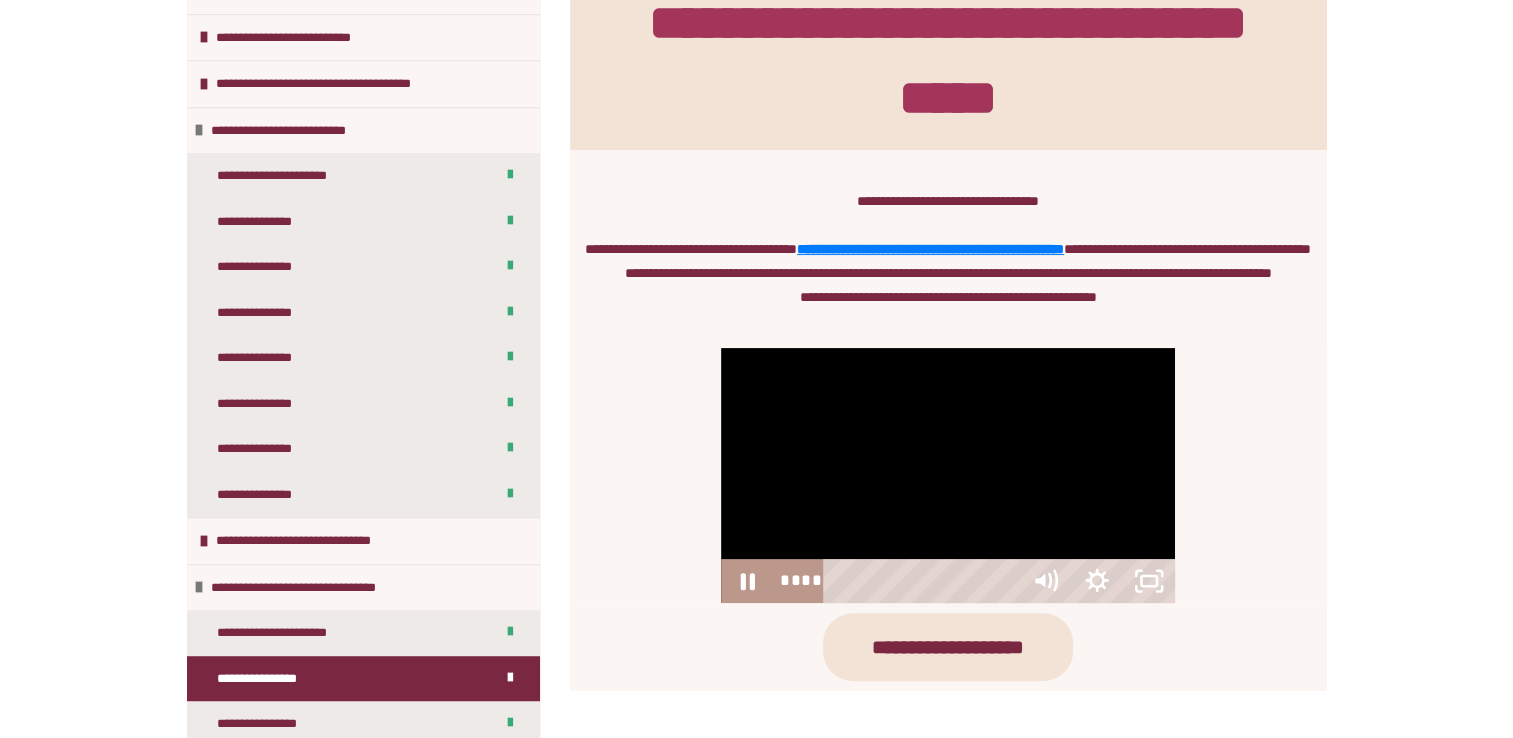 scroll, scrollTop: 348, scrollLeft: 0, axis: vertical 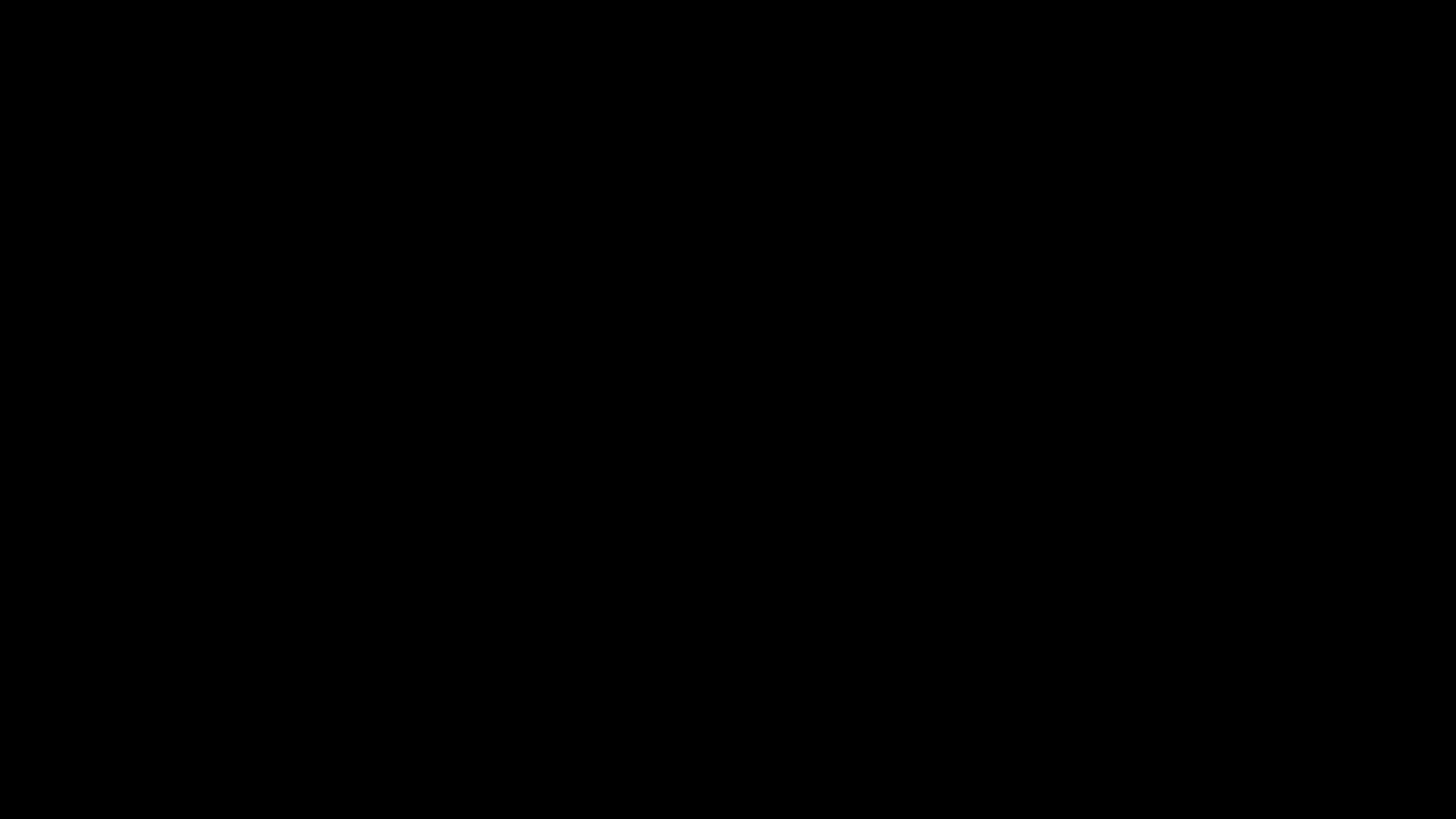 click at bounding box center (728, 410) 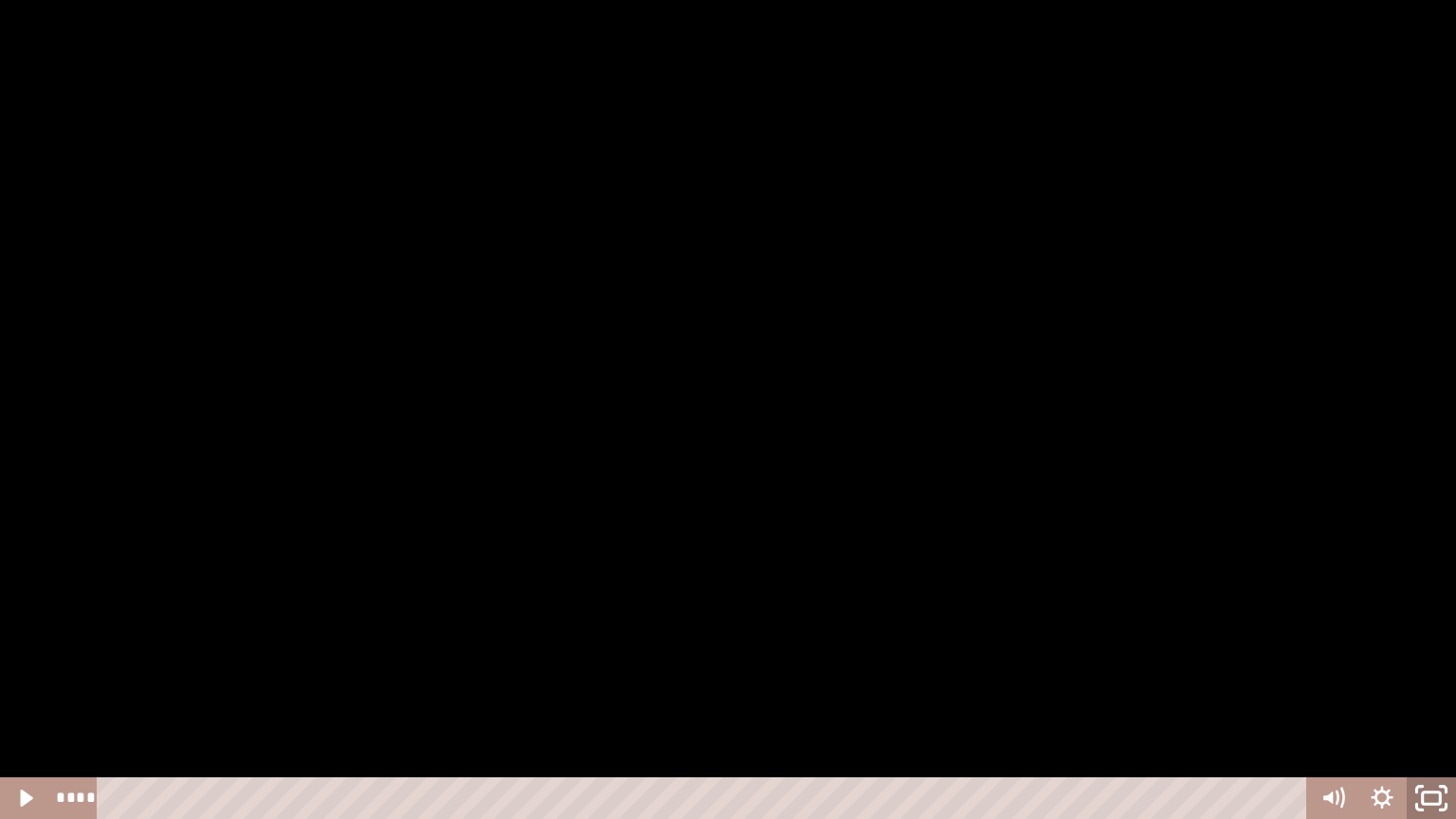click 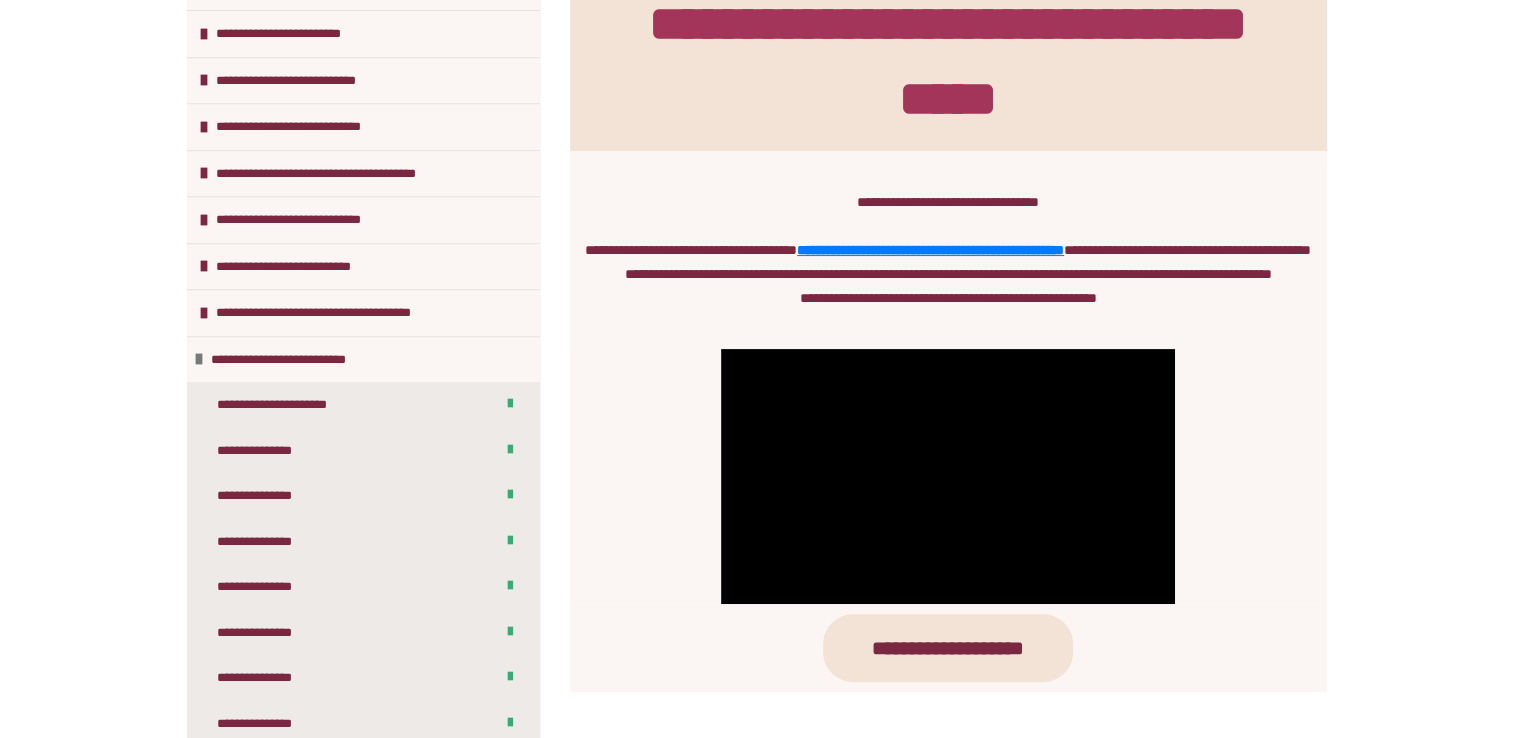 scroll, scrollTop: 853, scrollLeft: 0, axis: vertical 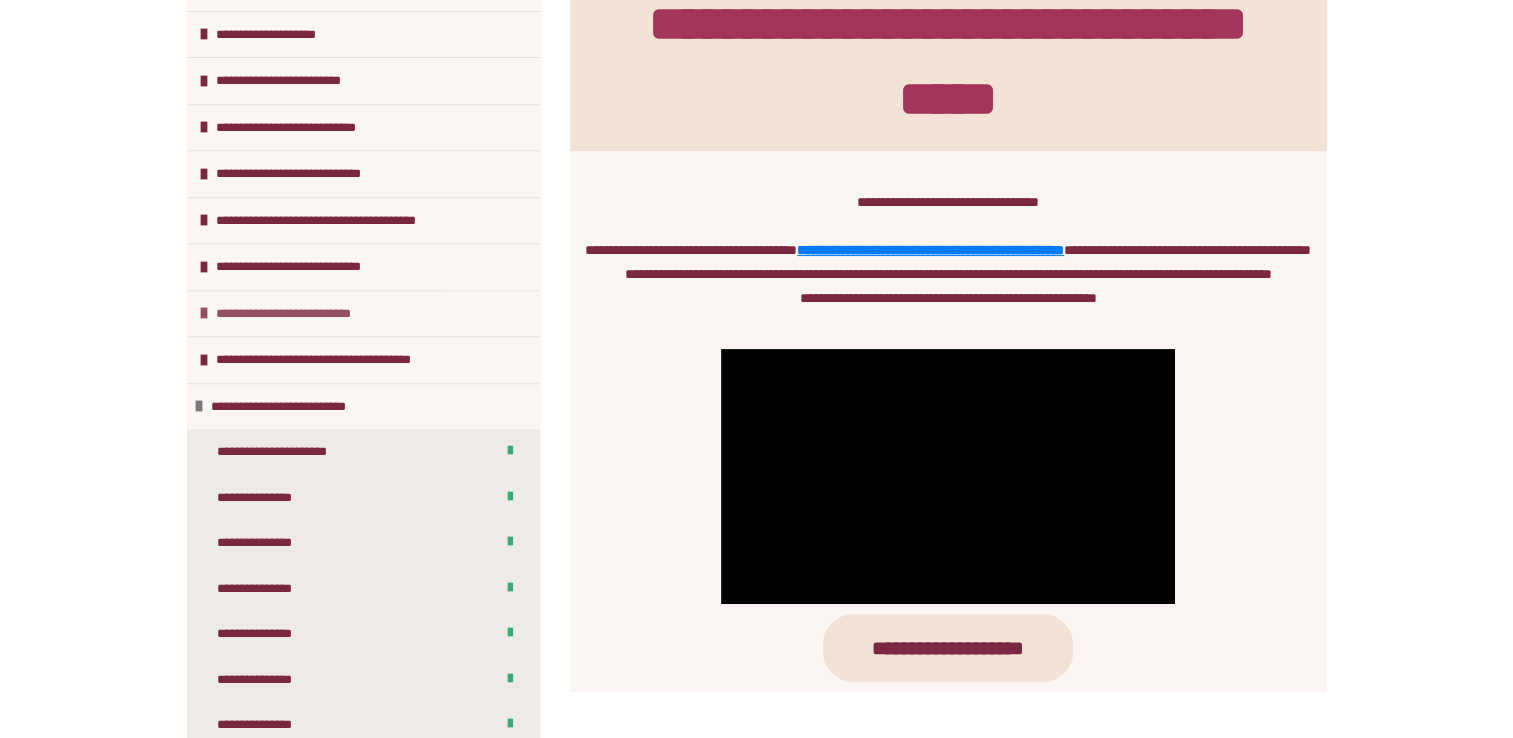 click on "**********" at bounding box center [298, 314] 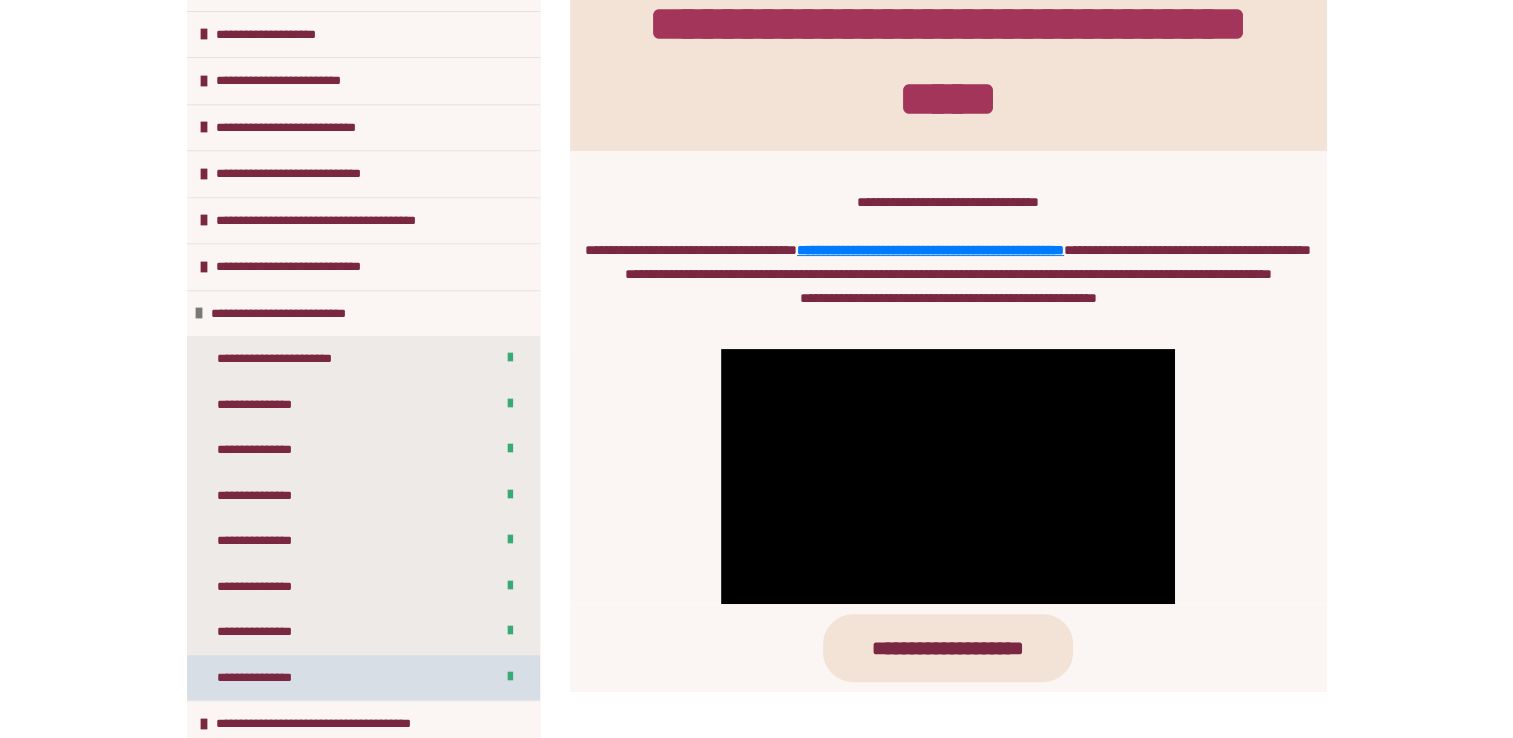 click on "**********" at bounding box center [264, 678] 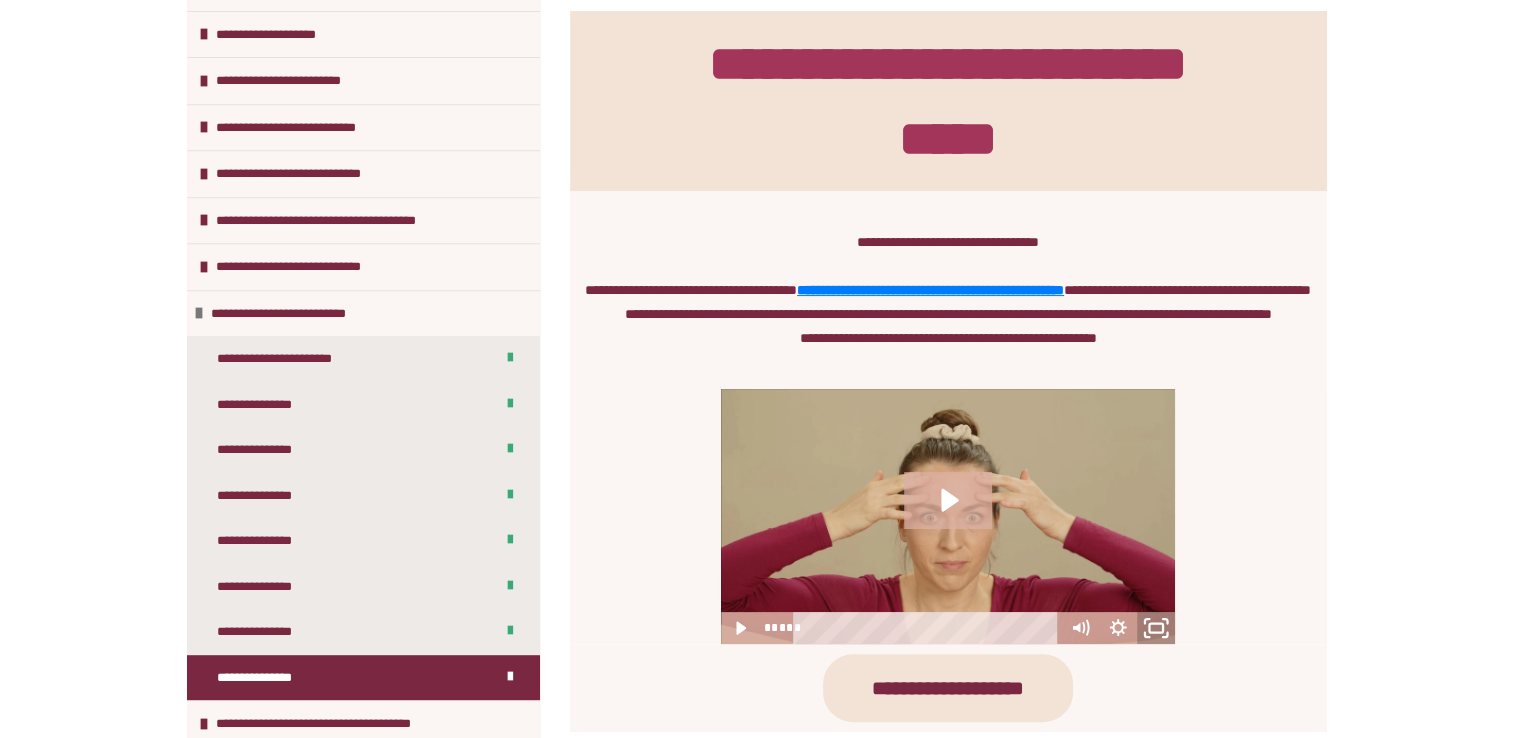 click 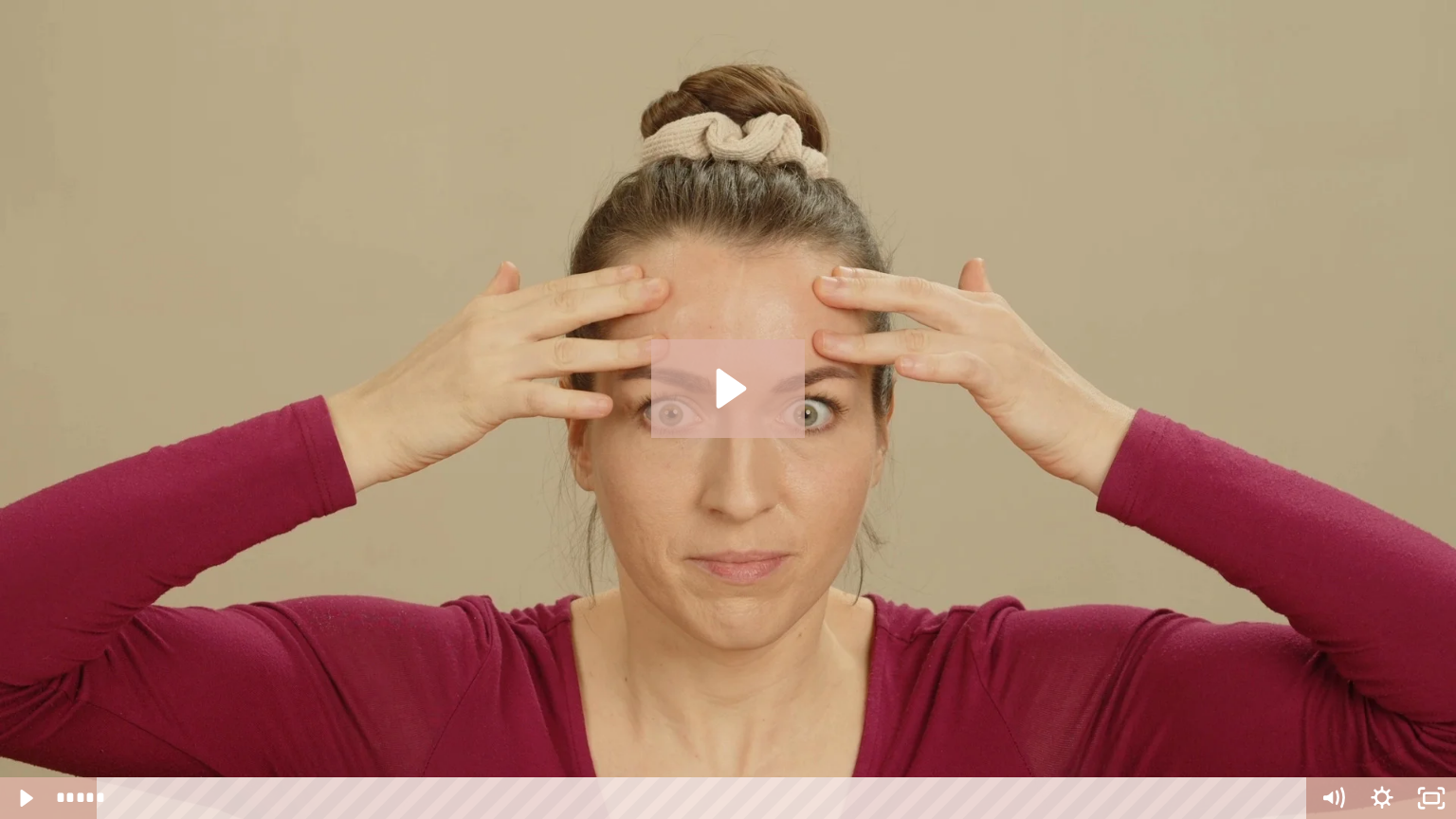 click at bounding box center (728, 410) 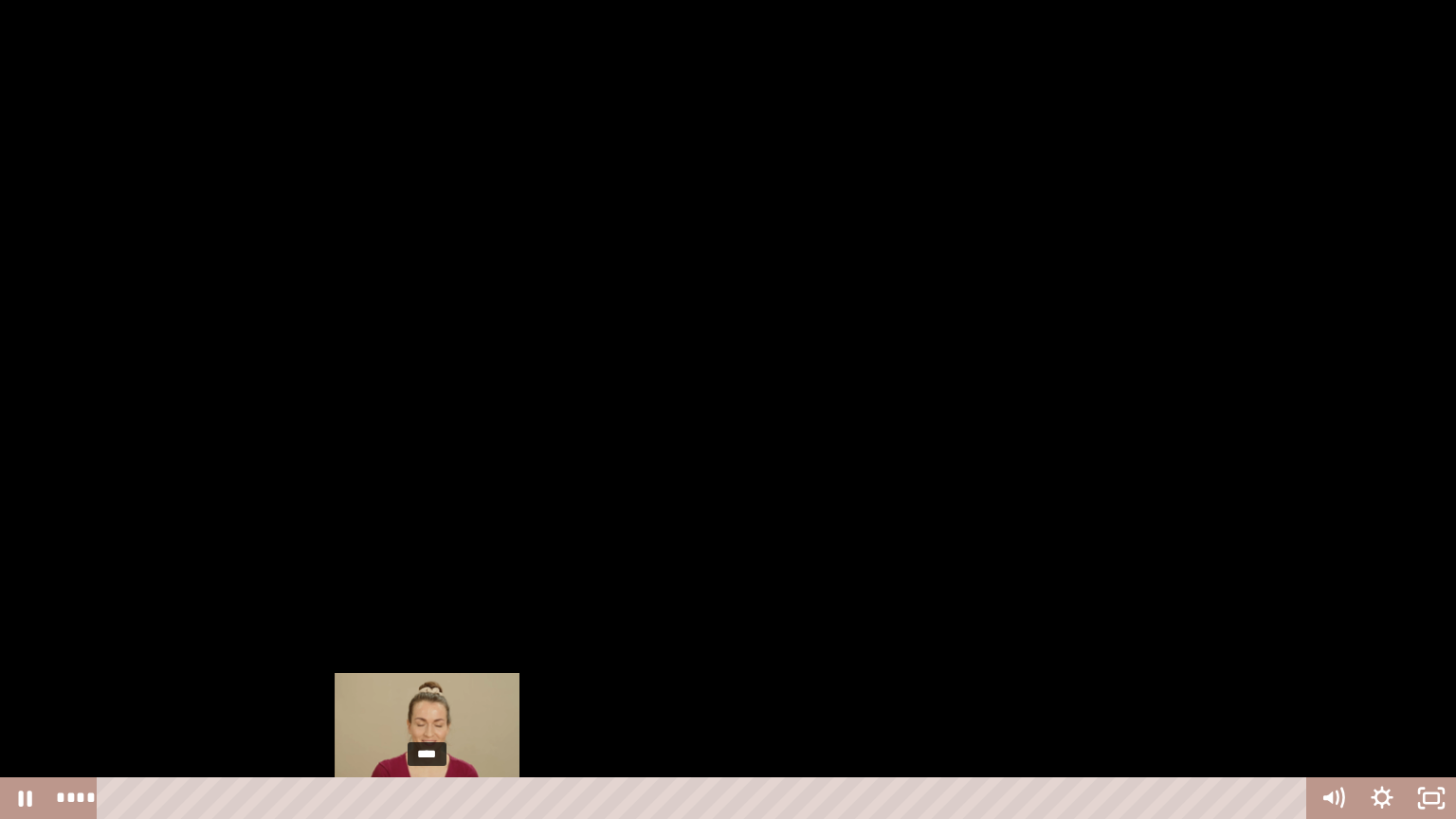 click on "****" at bounding box center [705, 798] 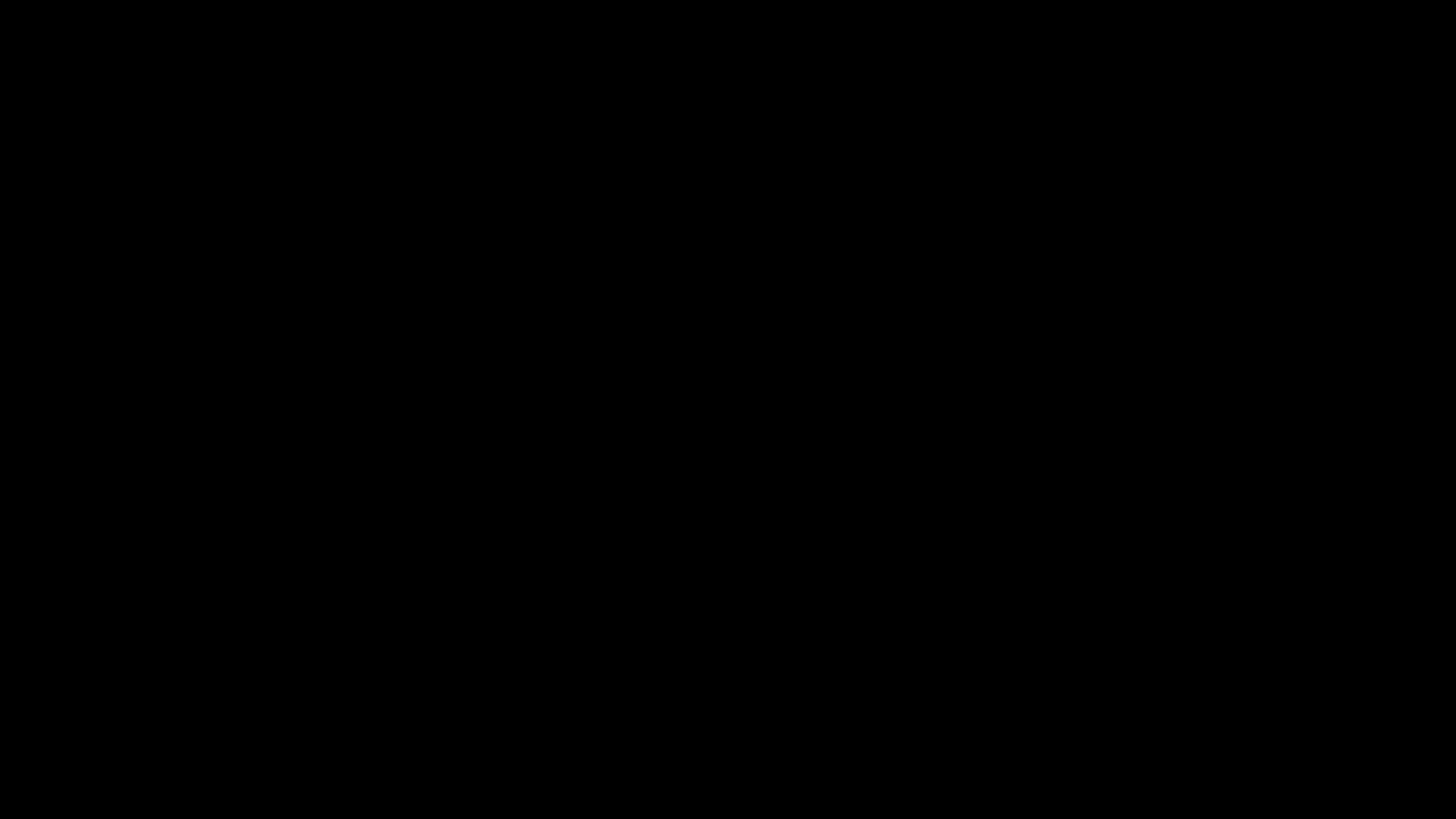 click at bounding box center (728, 410) 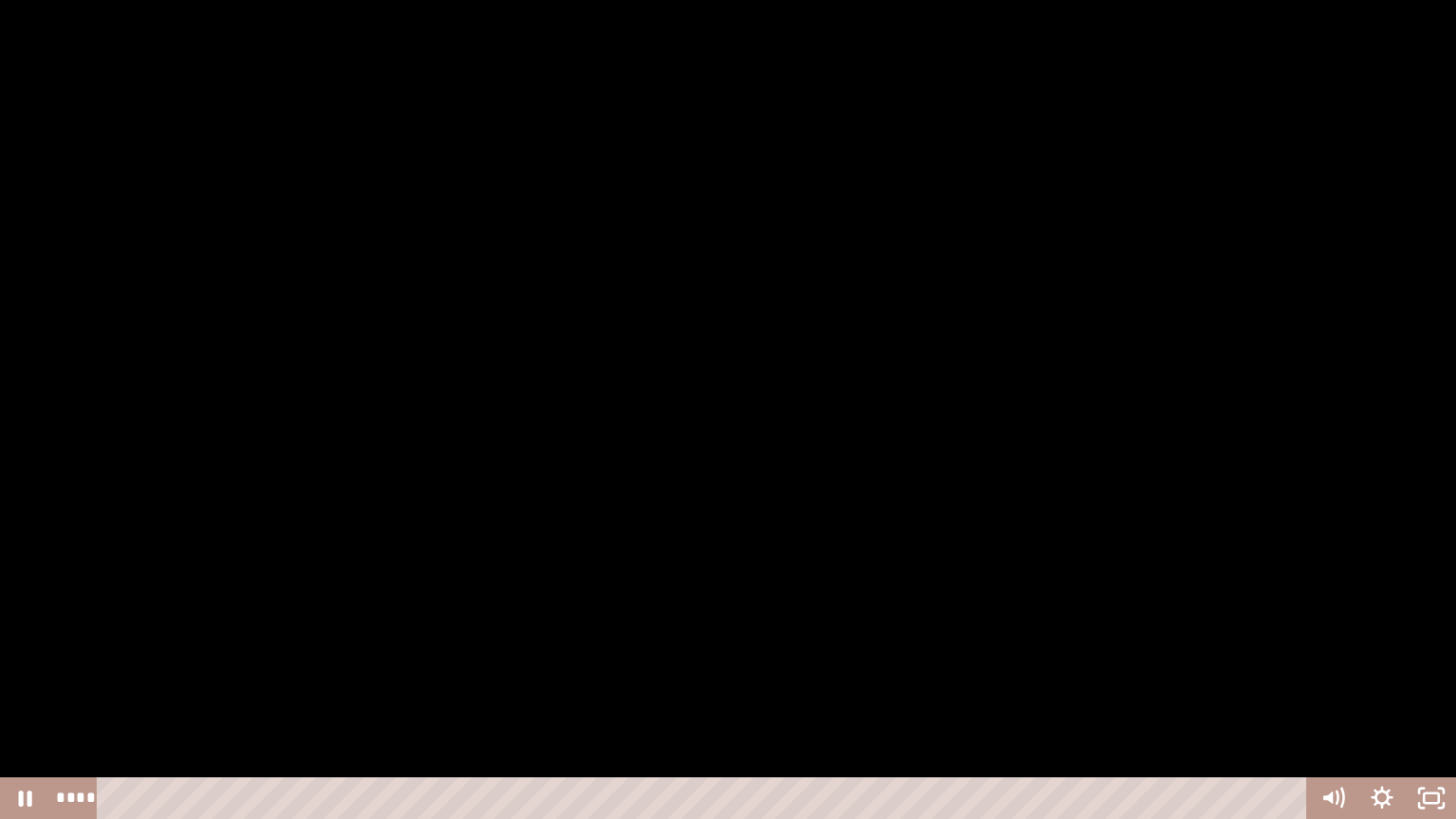 click at bounding box center (728, 410) 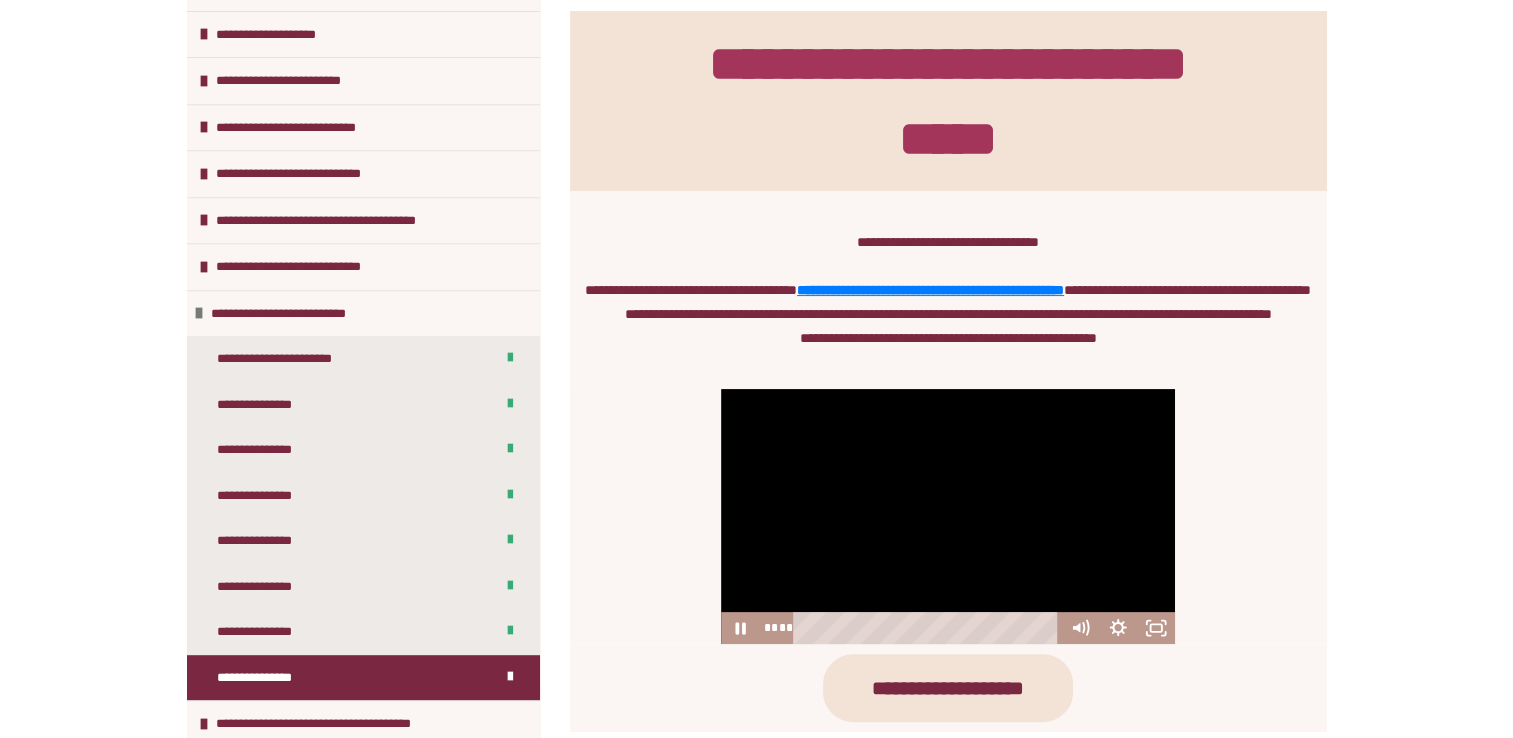 click at bounding box center (948, 516) 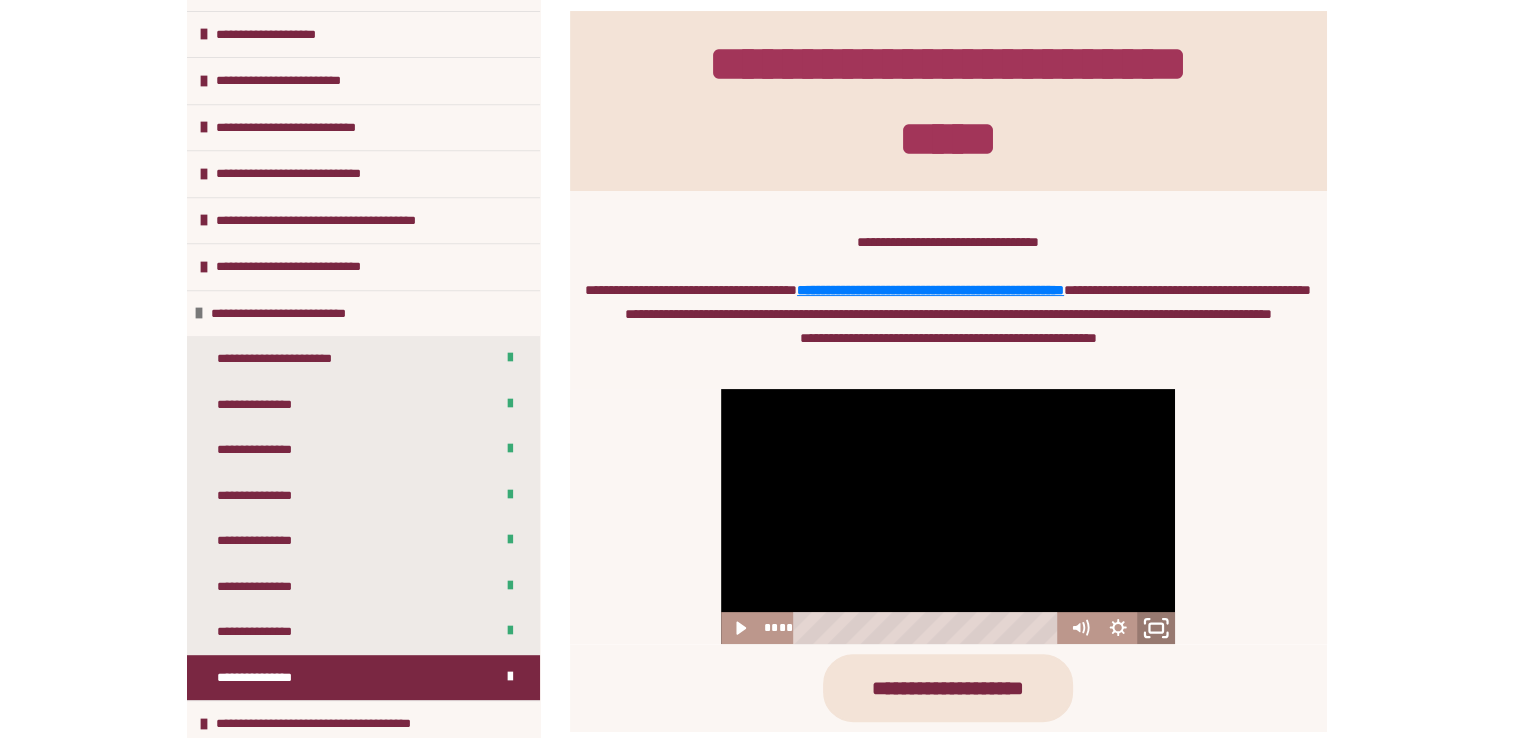 click 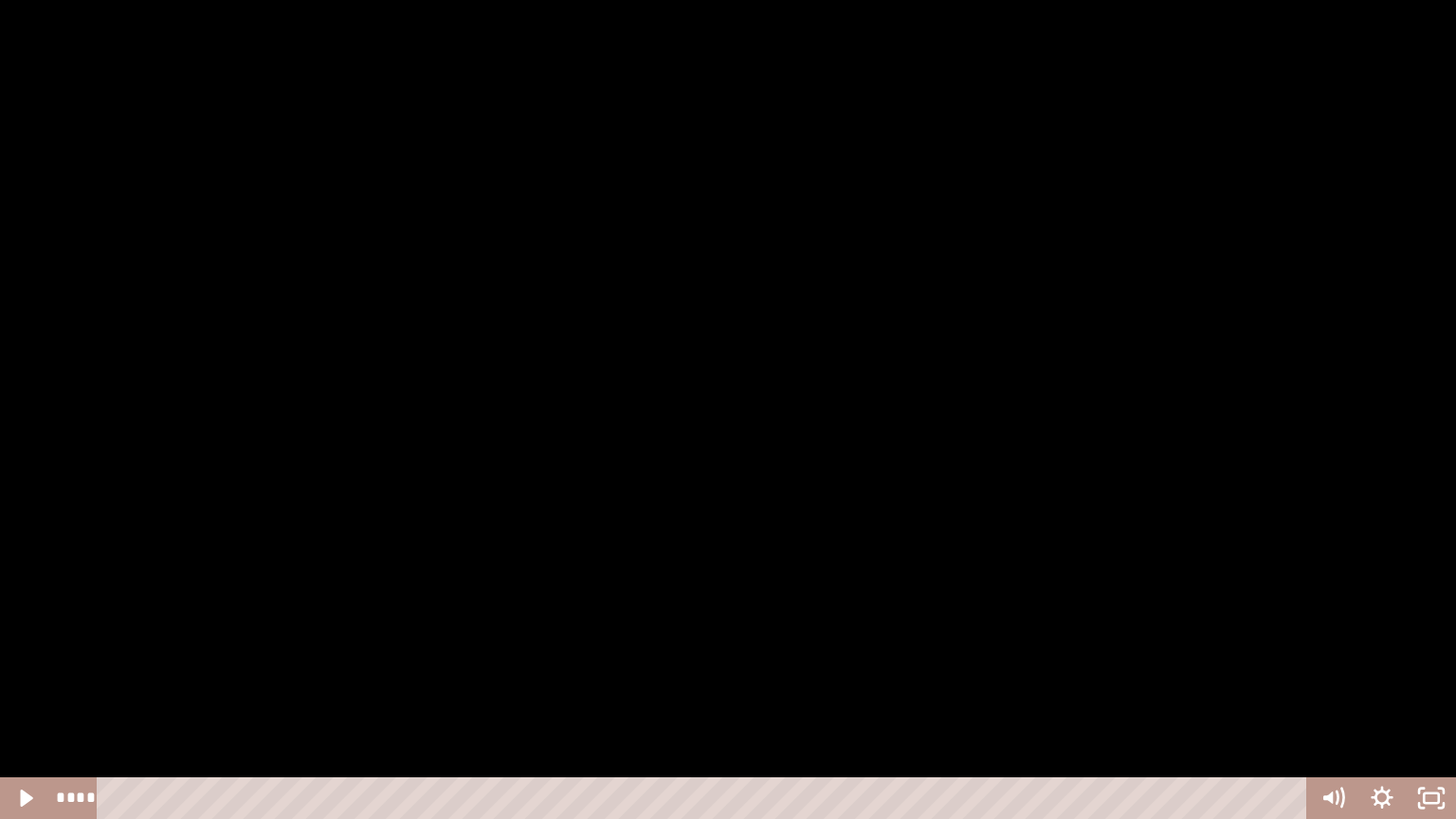 click at bounding box center (728, 410) 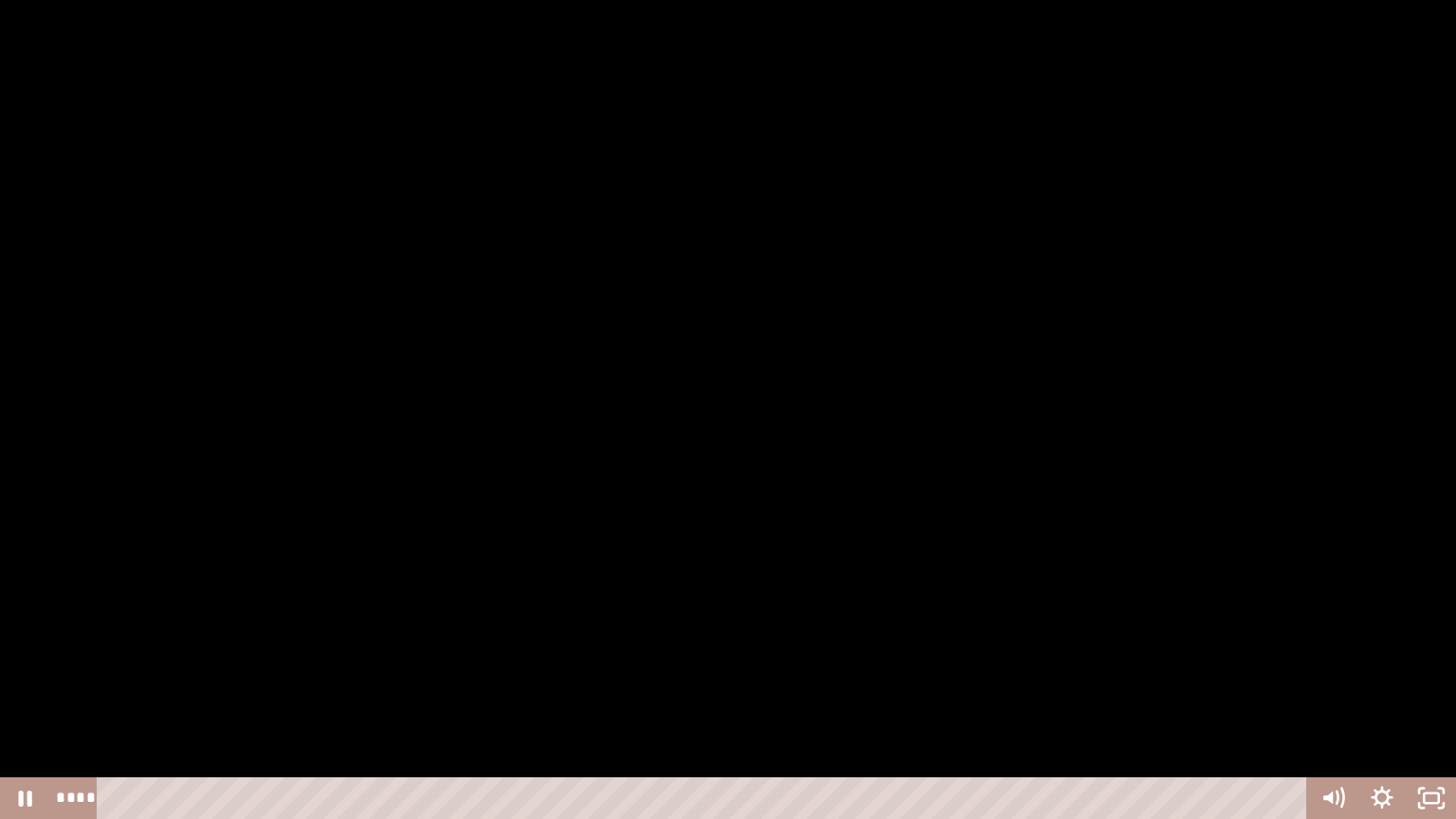click at bounding box center (728, 410) 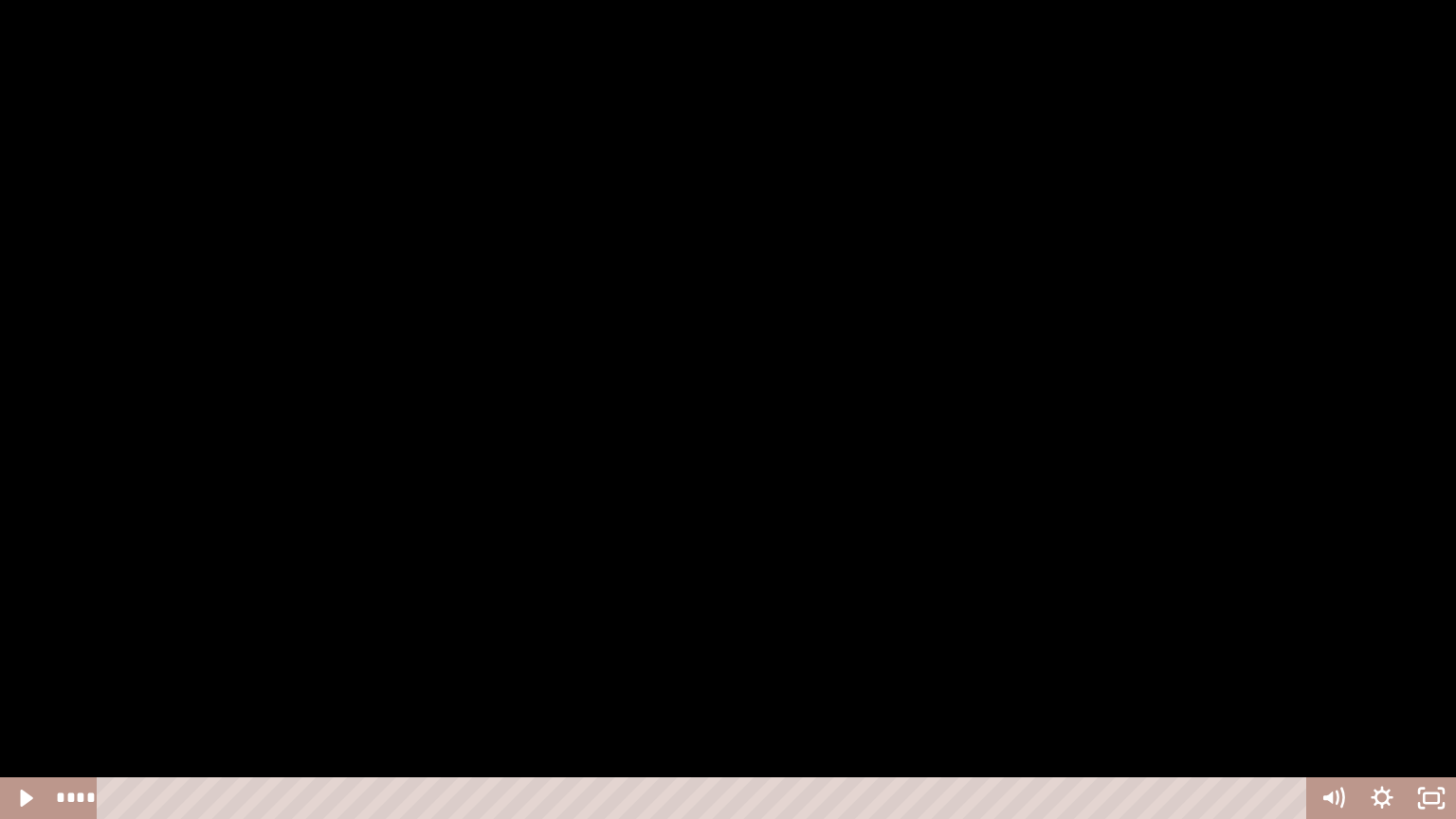 click at bounding box center (728, 410) 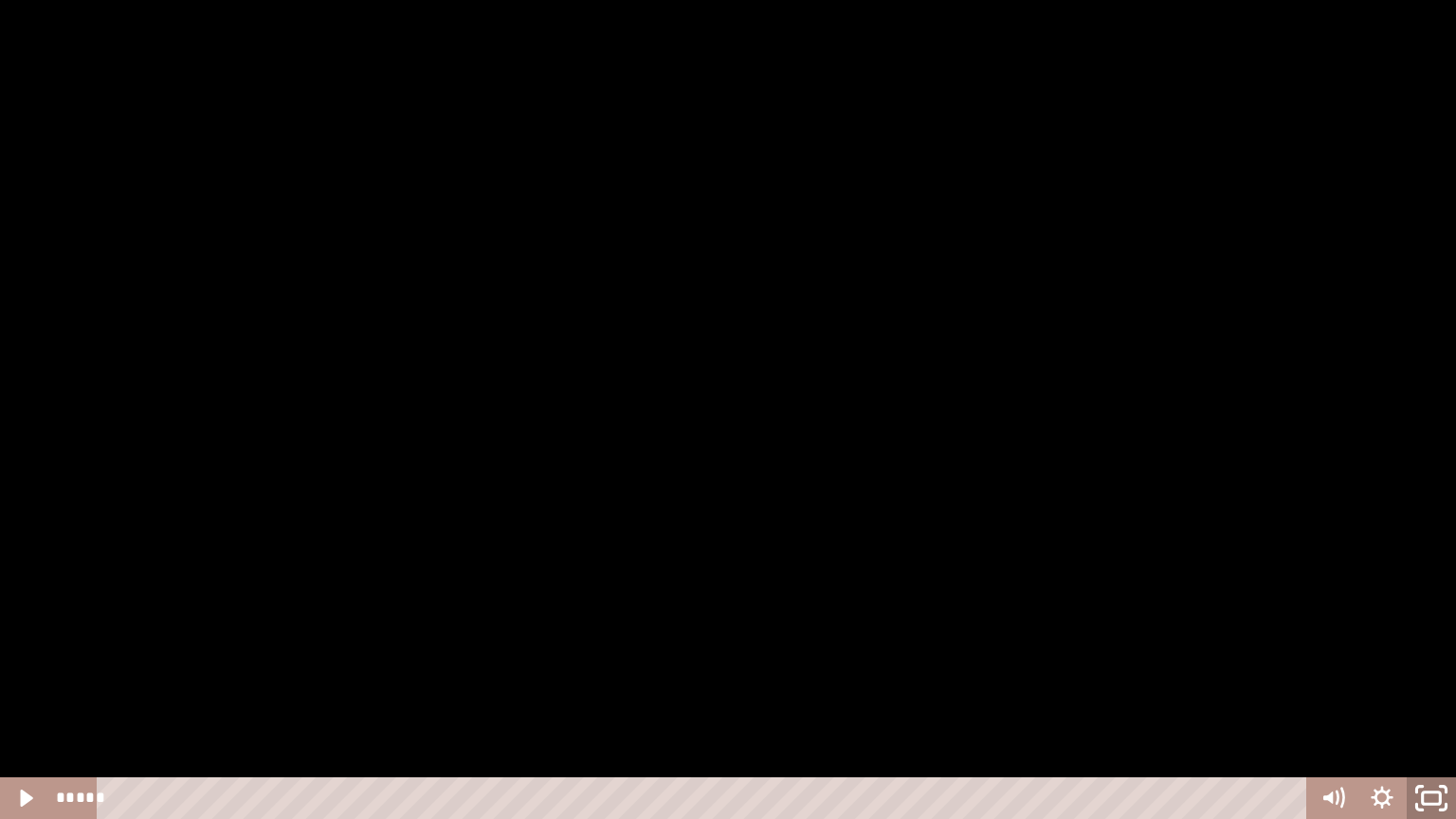 click 